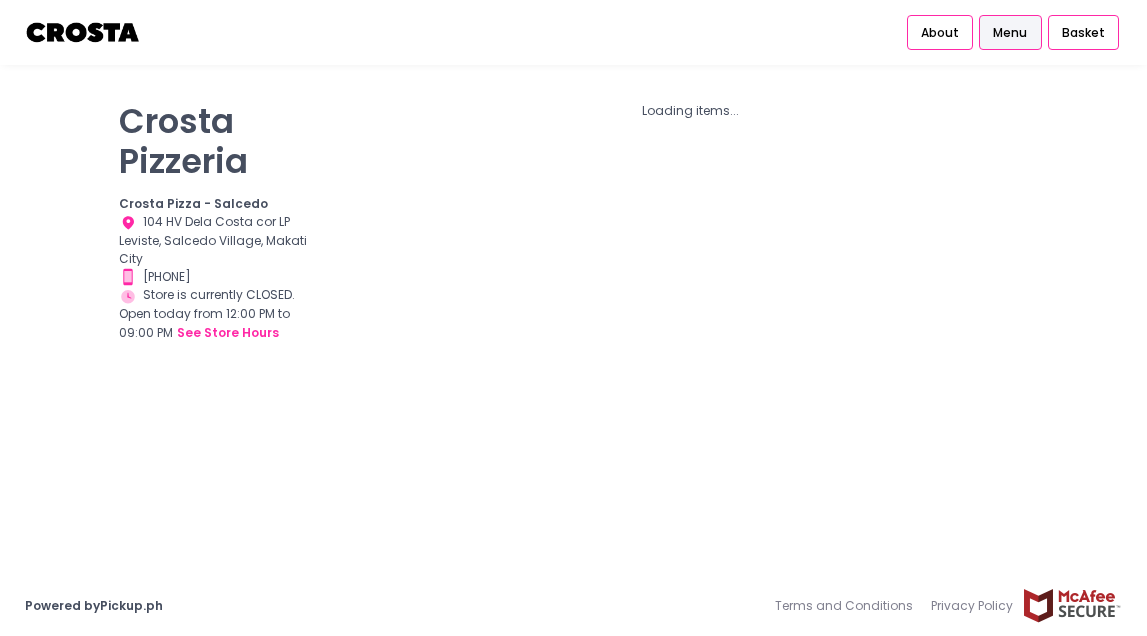 scroll, scrollTop: 0, scrollLeft: 0, axis: both 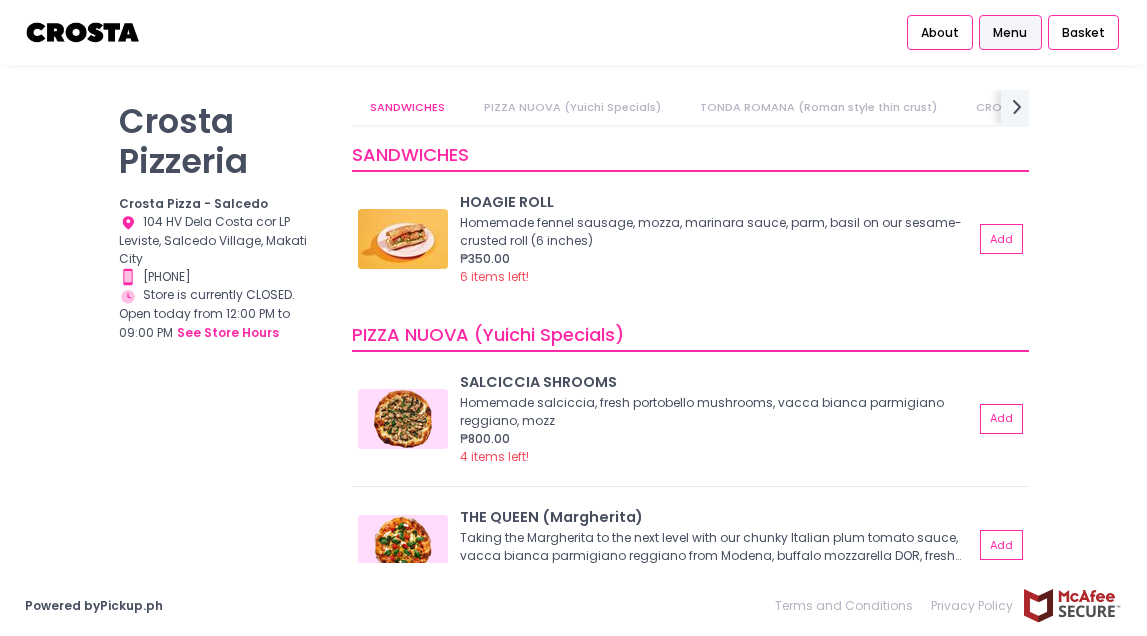 click on "PIZZA NUOVA (Yuichi Specials)" at bounding box center (572, 107) 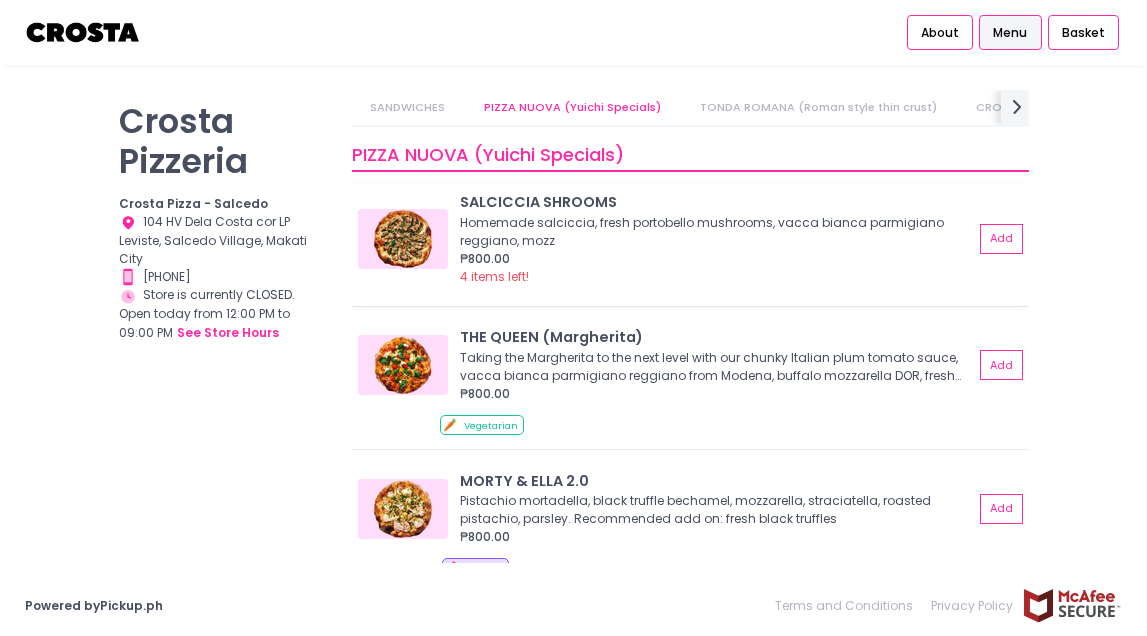 click at bounding box center (403, 239) 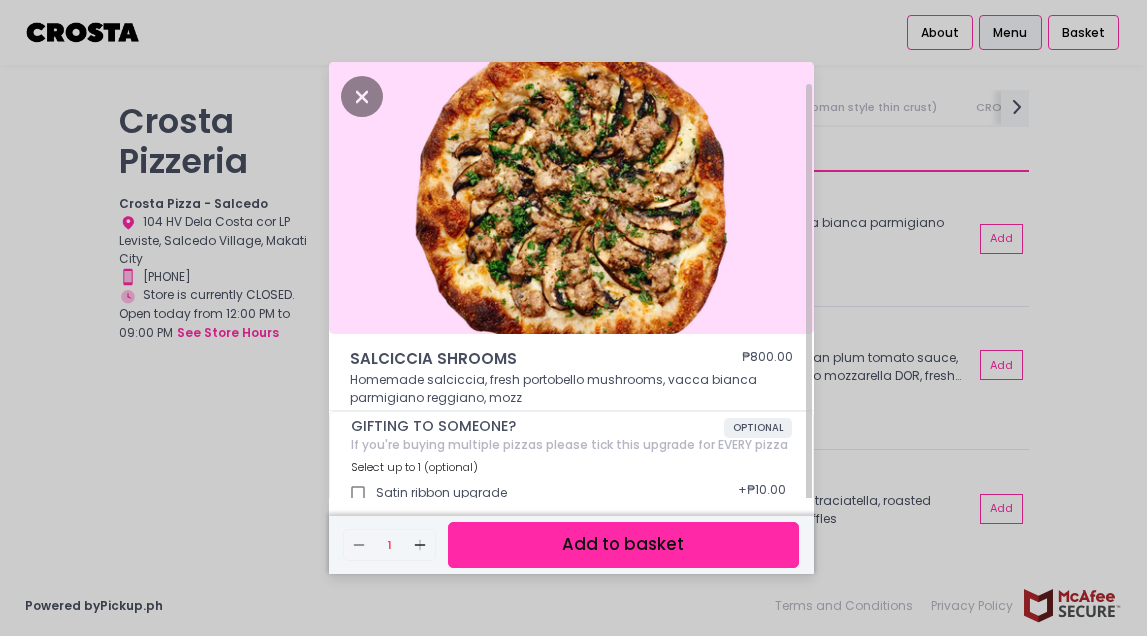 scroll, scrollTop: 11, scrollLeft: 0, axis: vertical 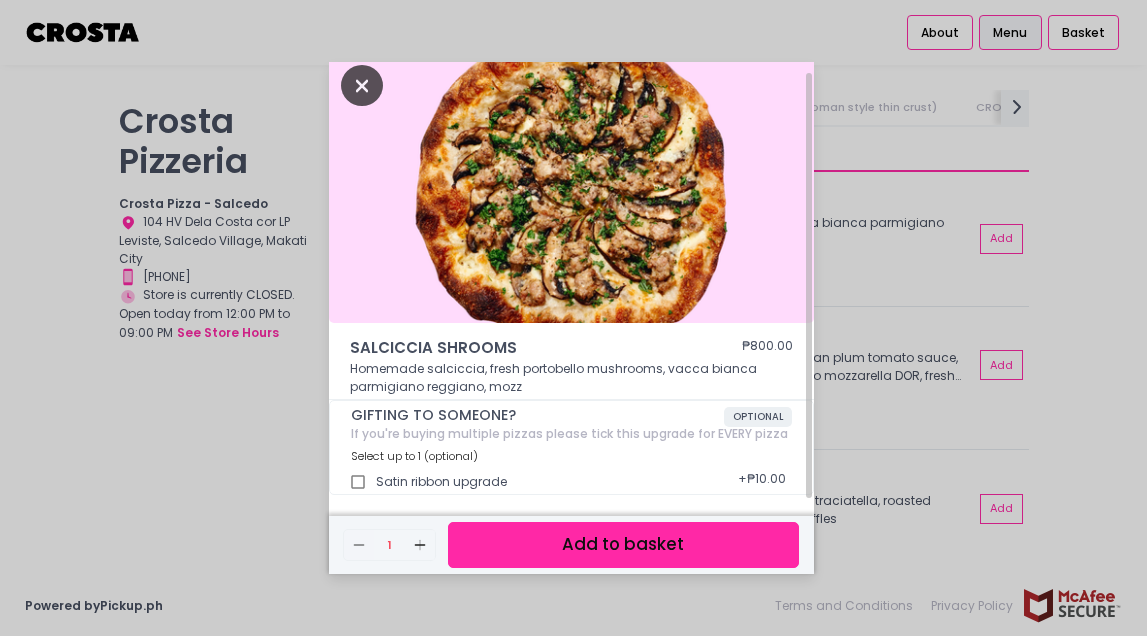 click at bounding box center [362, 85] 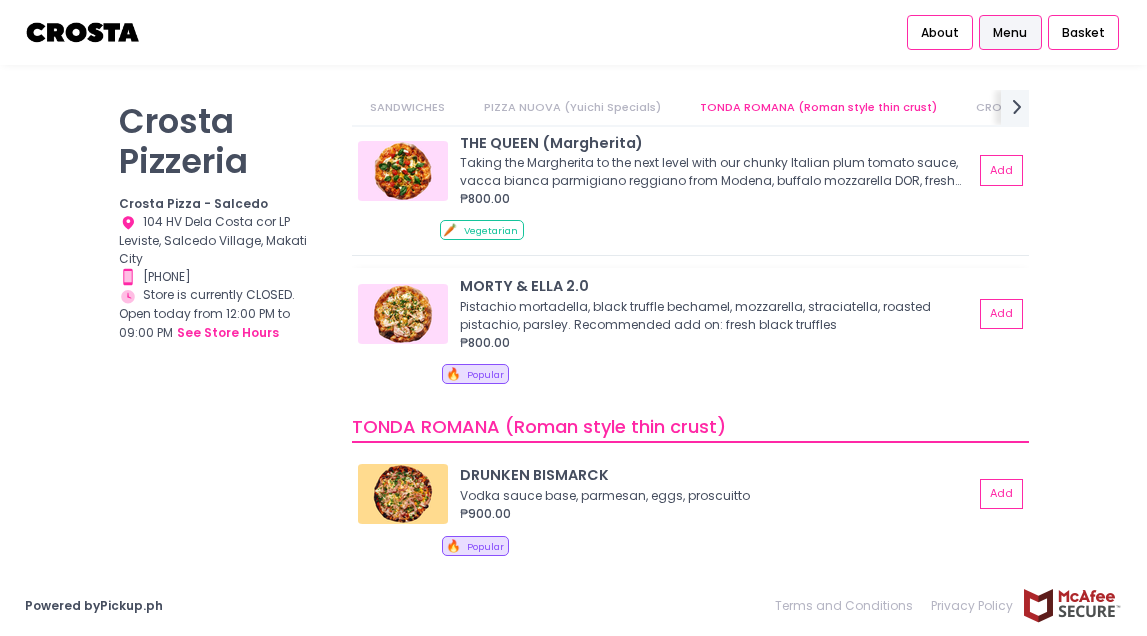 scroll, scrollTop: 476, scrollLeft: 0, axis: vertical 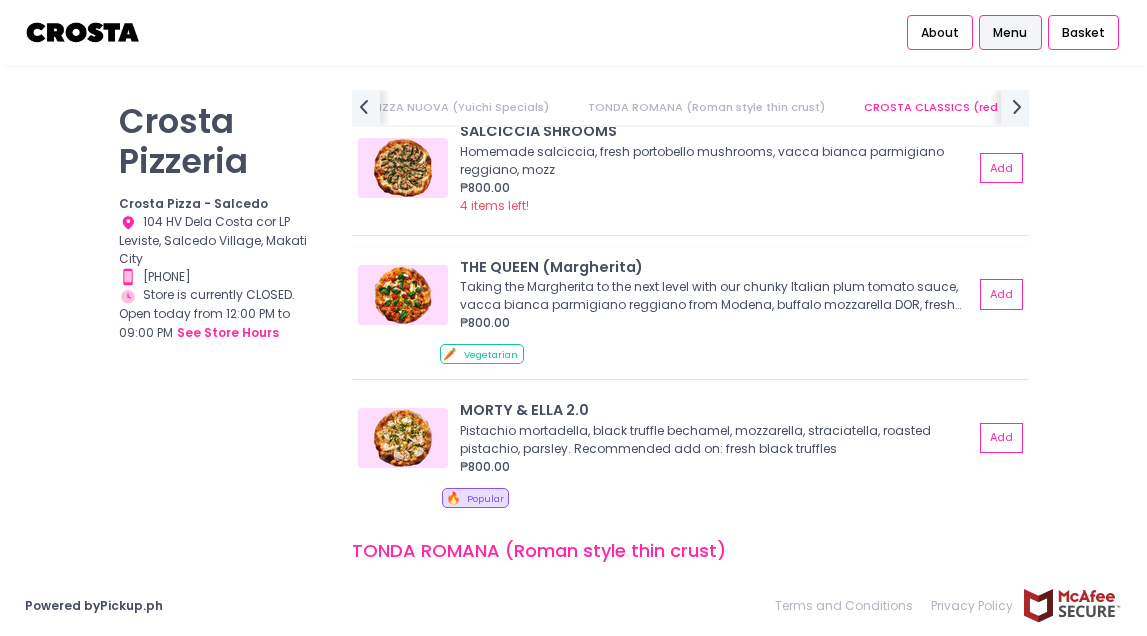 click on "Taking the Margherita to the next level with our chunky Italian plum tomato sauce,  vacca bianca parmigiano reggiano from Modena, buffalo mozzarella DOR, fresh basil, semi dried plum tomatoes, basil cream" at bounding box center (713, 296) 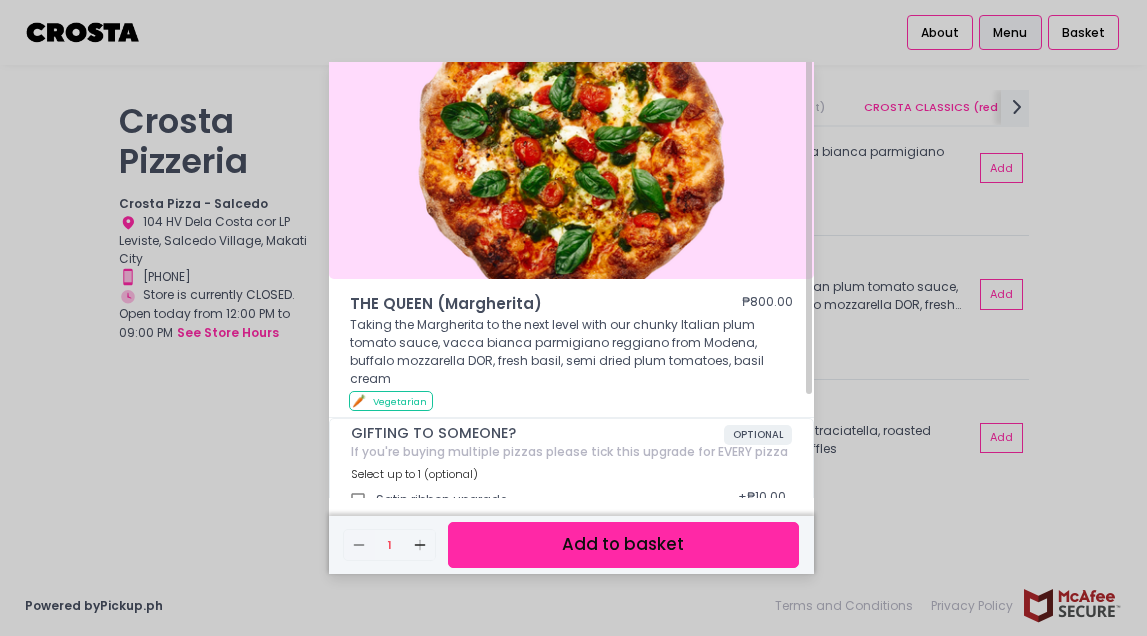scroll, scrollTop: 0, scrollLeft: 0, axis: both 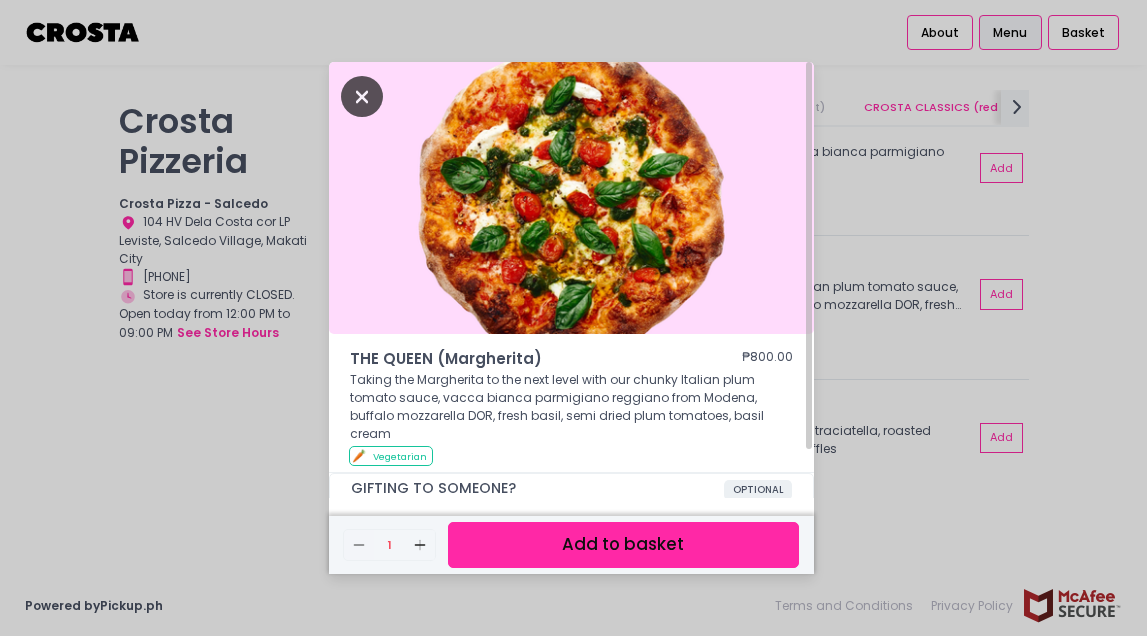 click at bounding box center (362, 96) 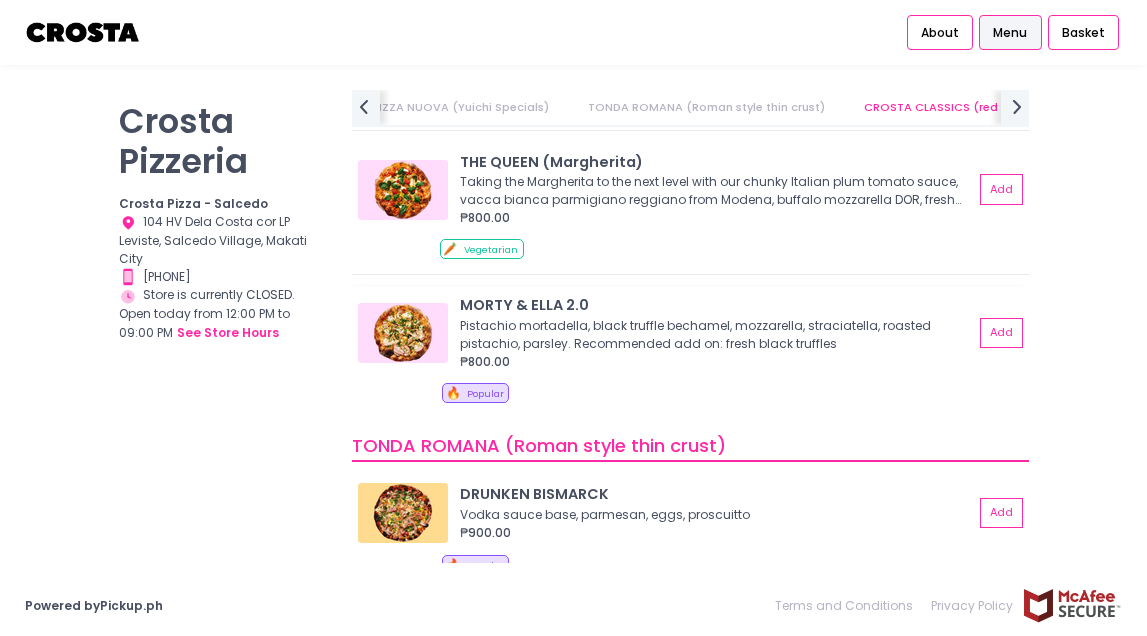 scroll, scrollTop: 478, scrollLeft: 0, axis: vertical 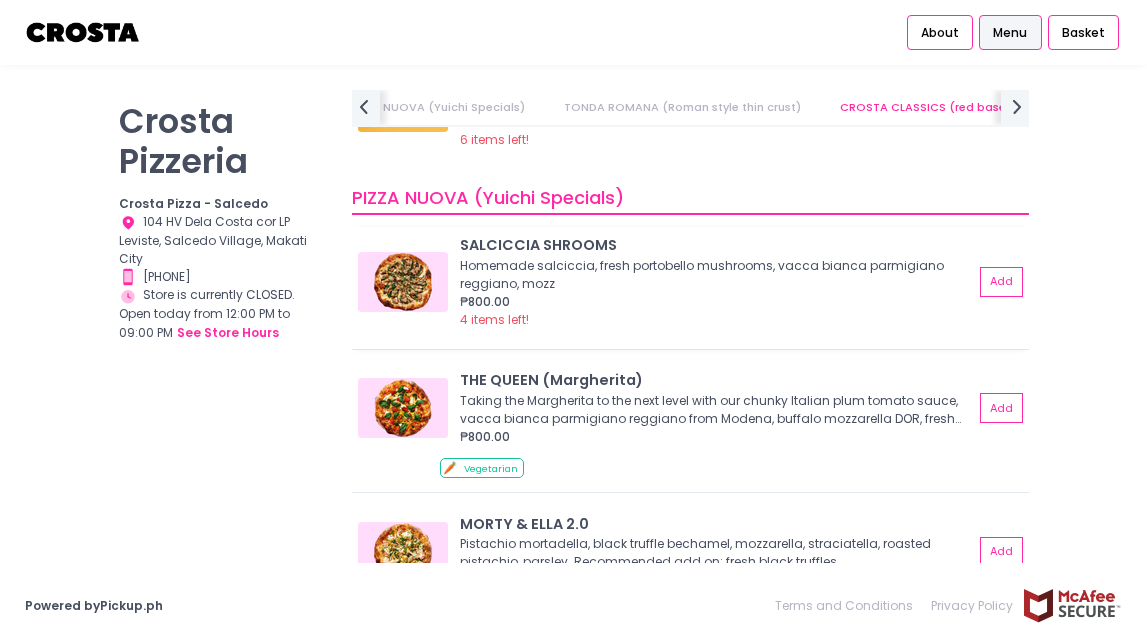 click on "Homemade salciccia, fresh portobello mushrooms, vacca bianca parmigiano reggiano, mozz" at bounding box center (713, 275) 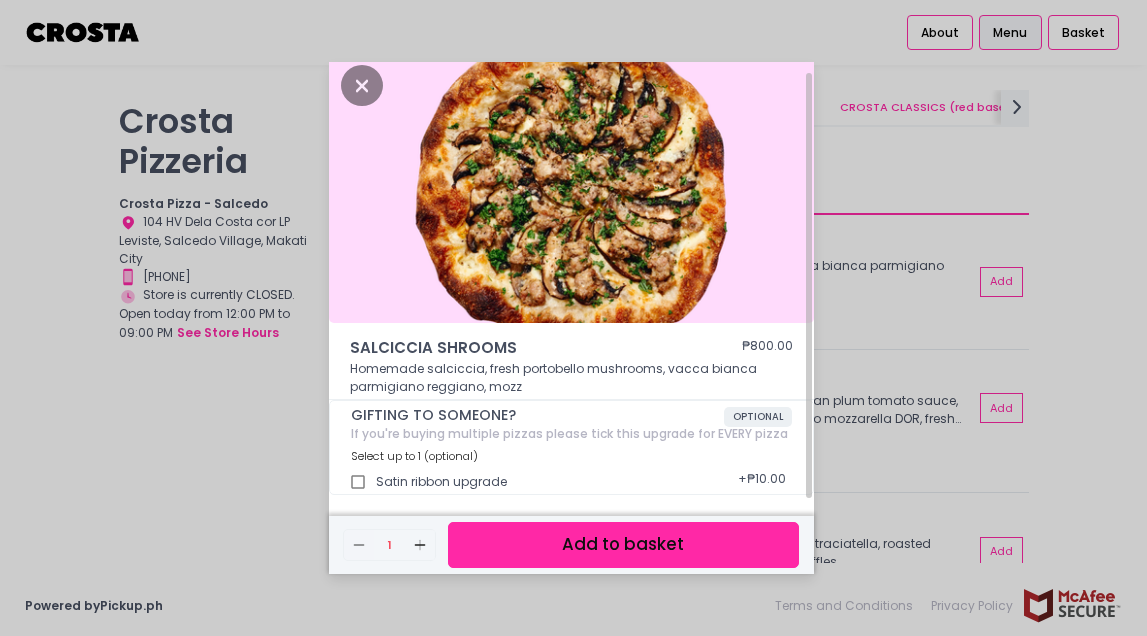 scroll, scrollTop: 0, scrollLeft: 0, axis: both 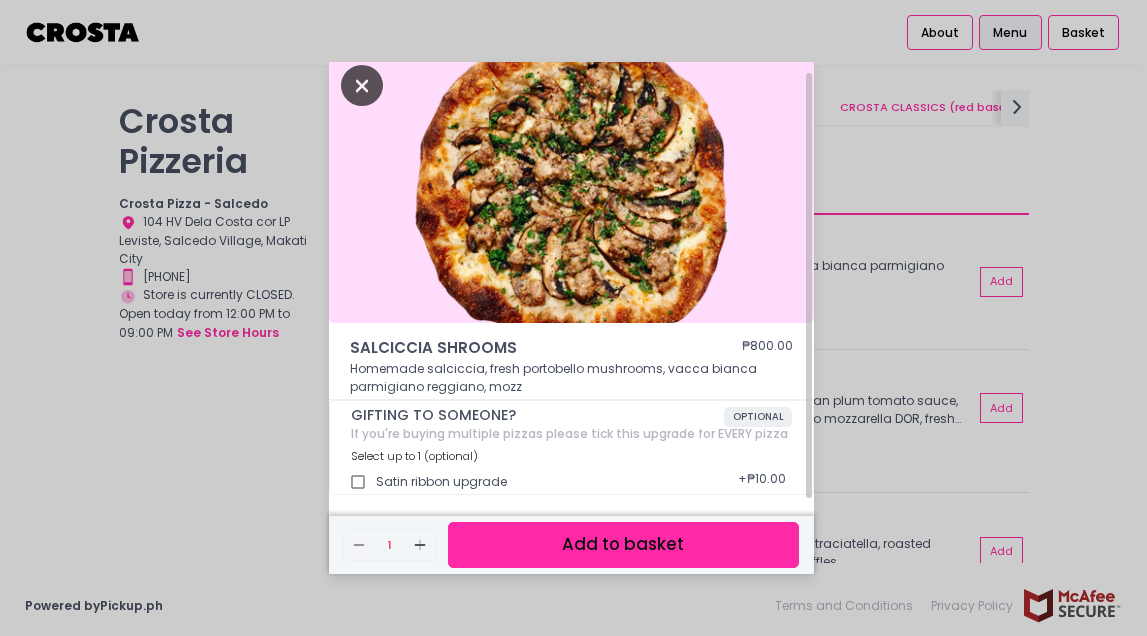 click at bounding box center (362, 85) 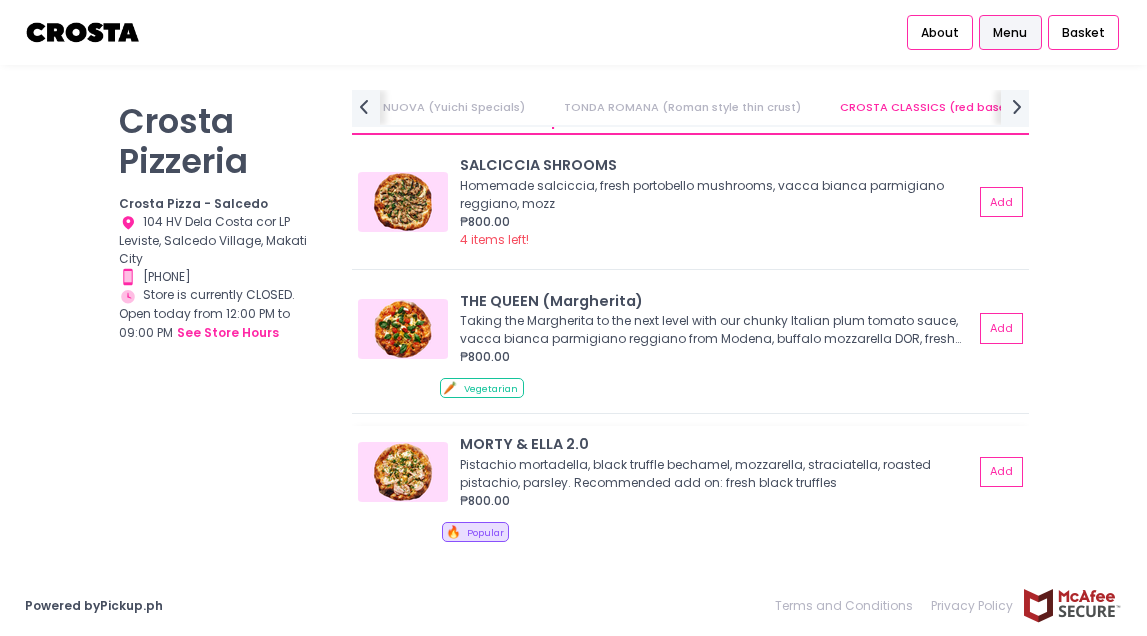 scroll, scrollTop: 57, scrollLeft: 0, axis: vertical 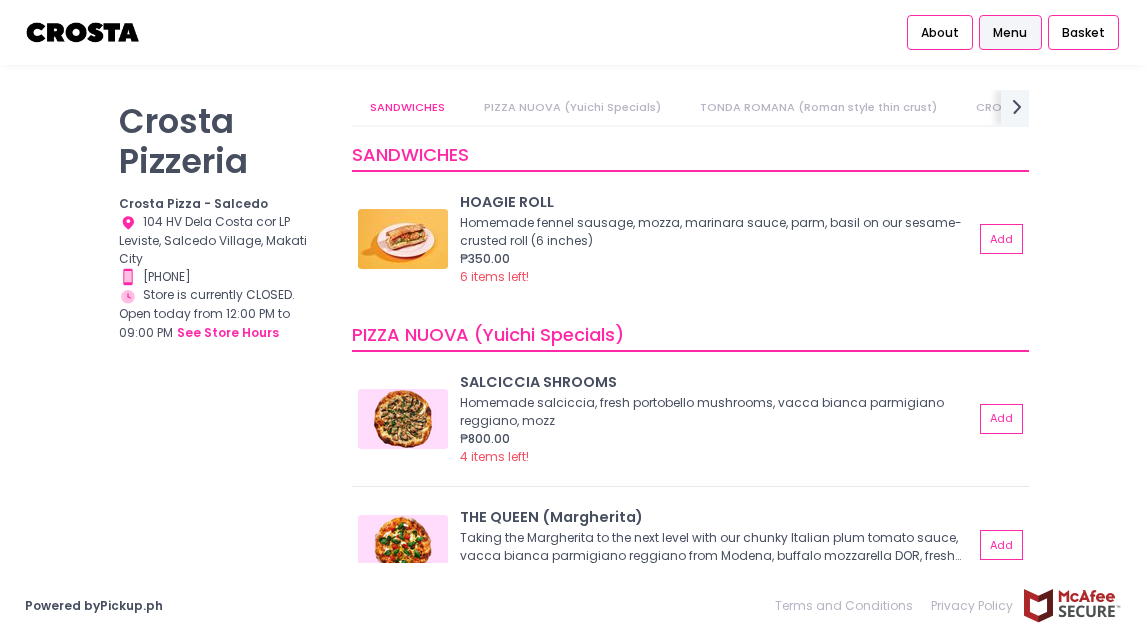 click on "PIZZA NUOVA (Yuichi Specials)" at bounding box center (572, 107) 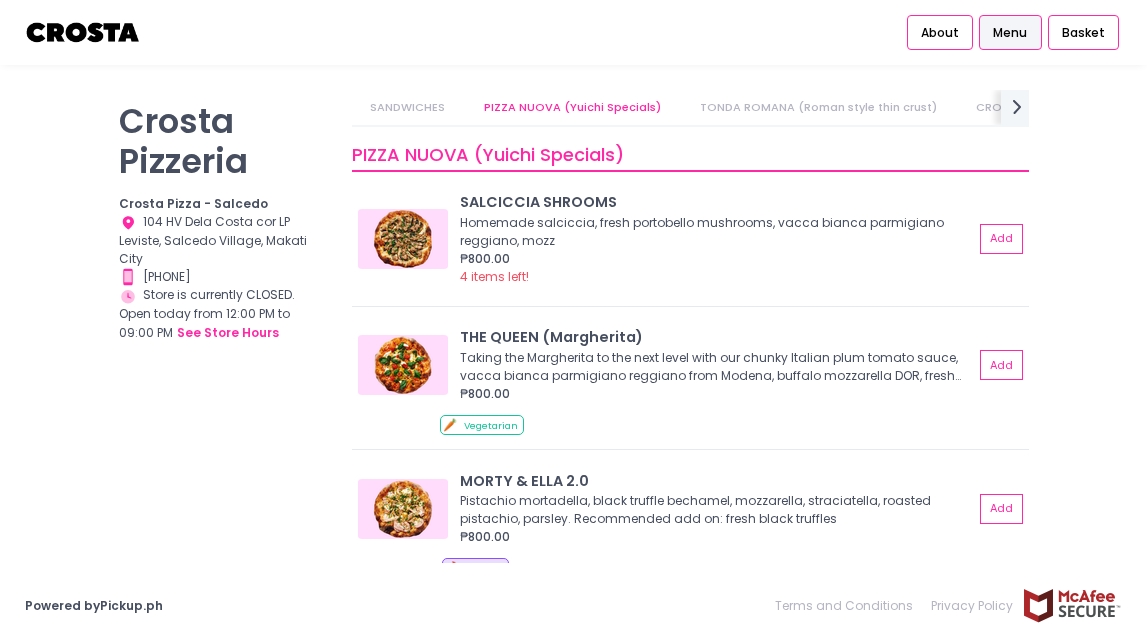 click on "TONDA ROMANA (Roman style thin crust)" at bounding box center (818, 107) 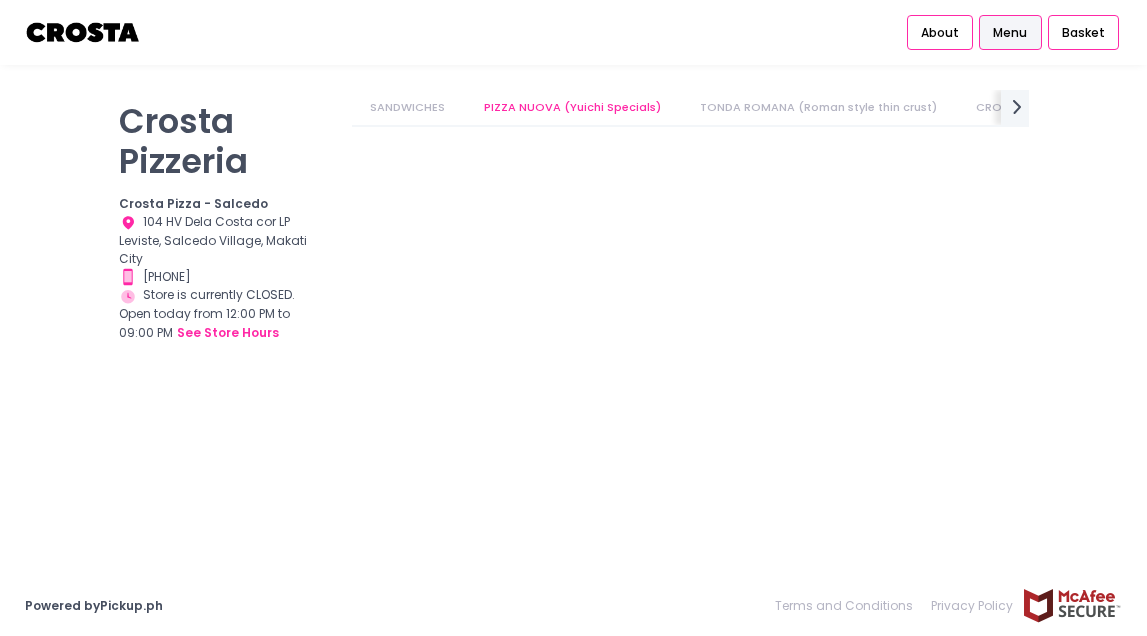 scroll, scrollTop: 0, scrollLeft: 136, axis: horizontal 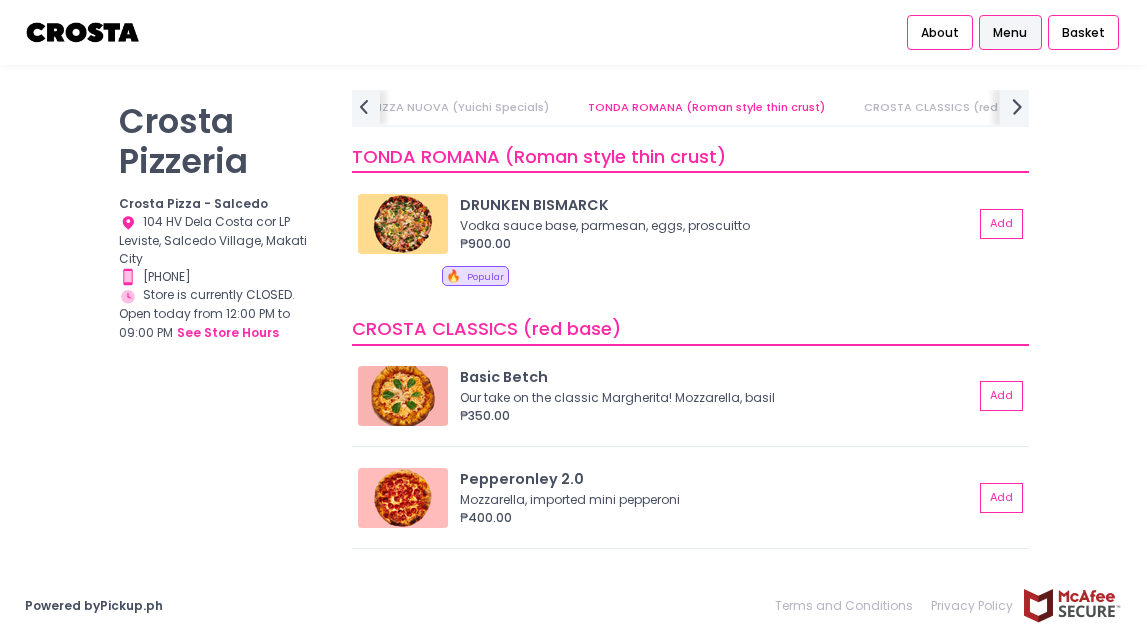 click on "next Created with Sketch." at bounding box center [1016, 107] 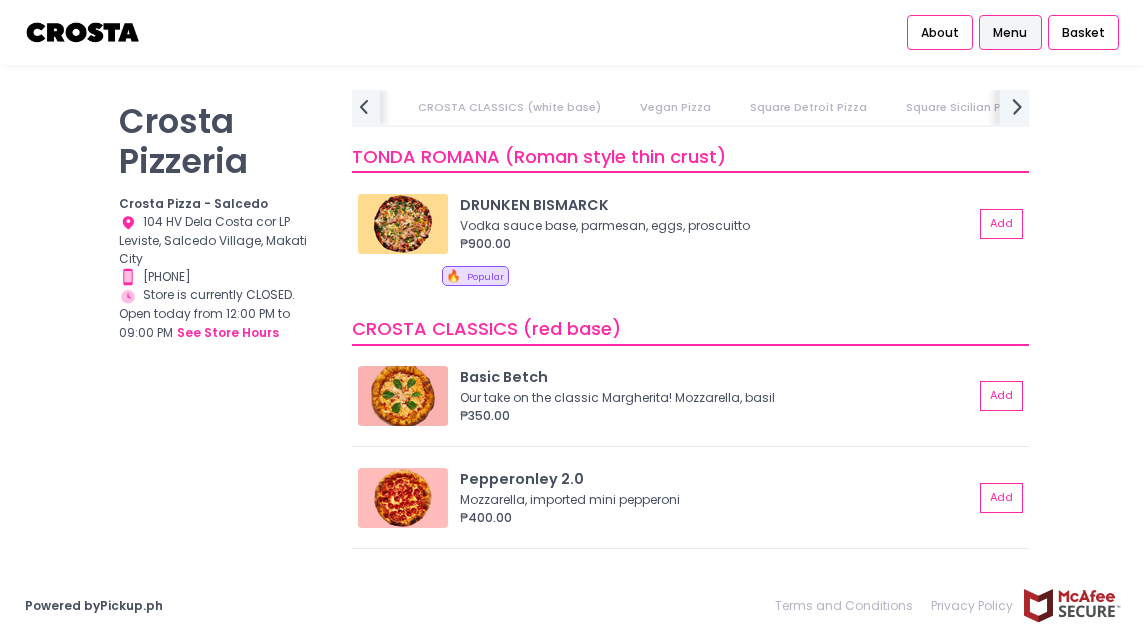 click on "next Created with Sketch." at bounding box center [1016, 107] 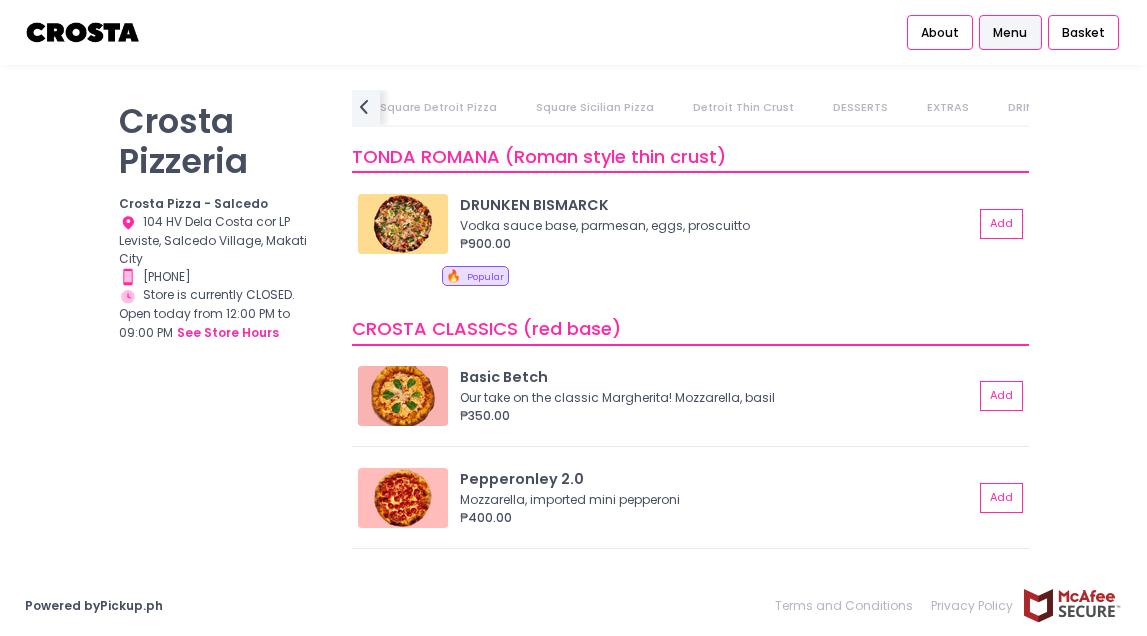 click on "Square Sicilian Pizza" at bounding box center [595, 107] 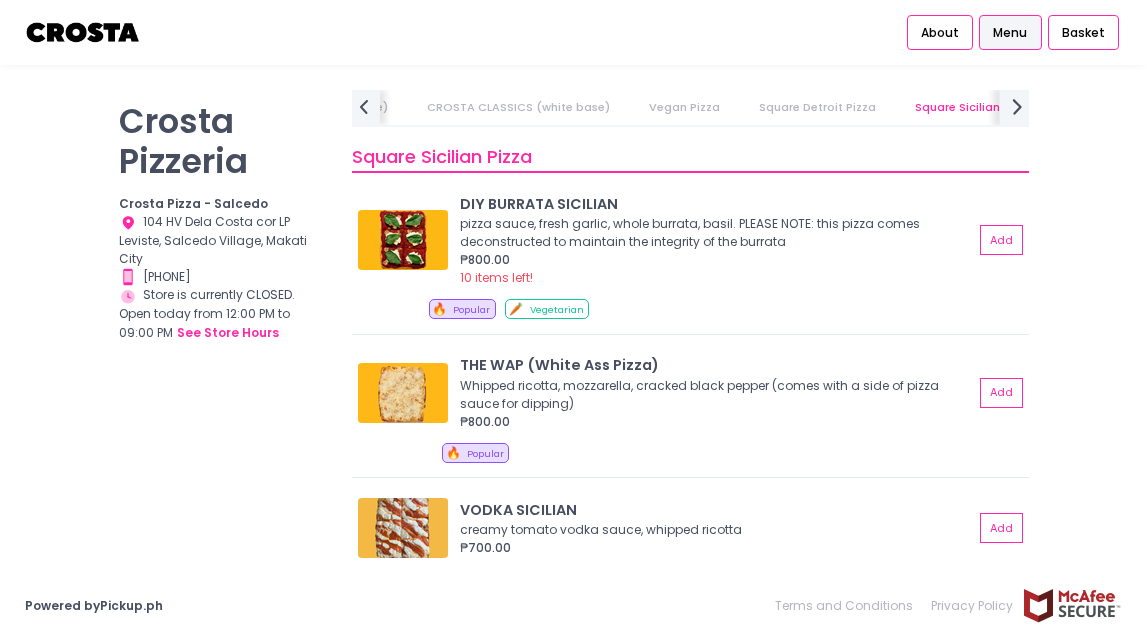 click on "next Created with Sketch." 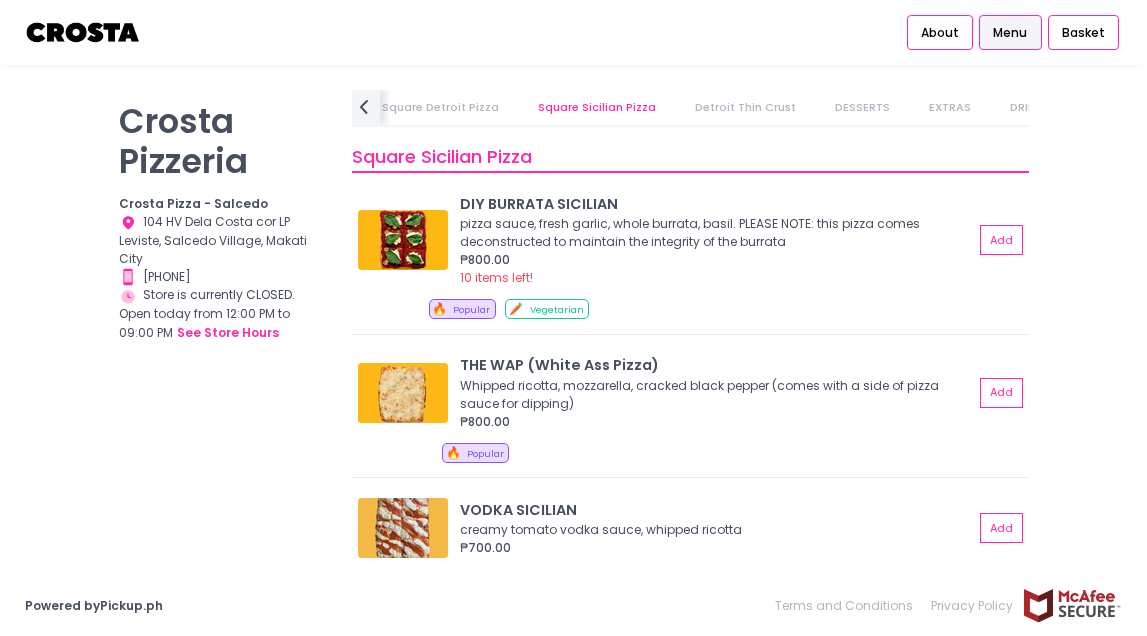 click on "DRINKS" at bounding box center (1030, 107) 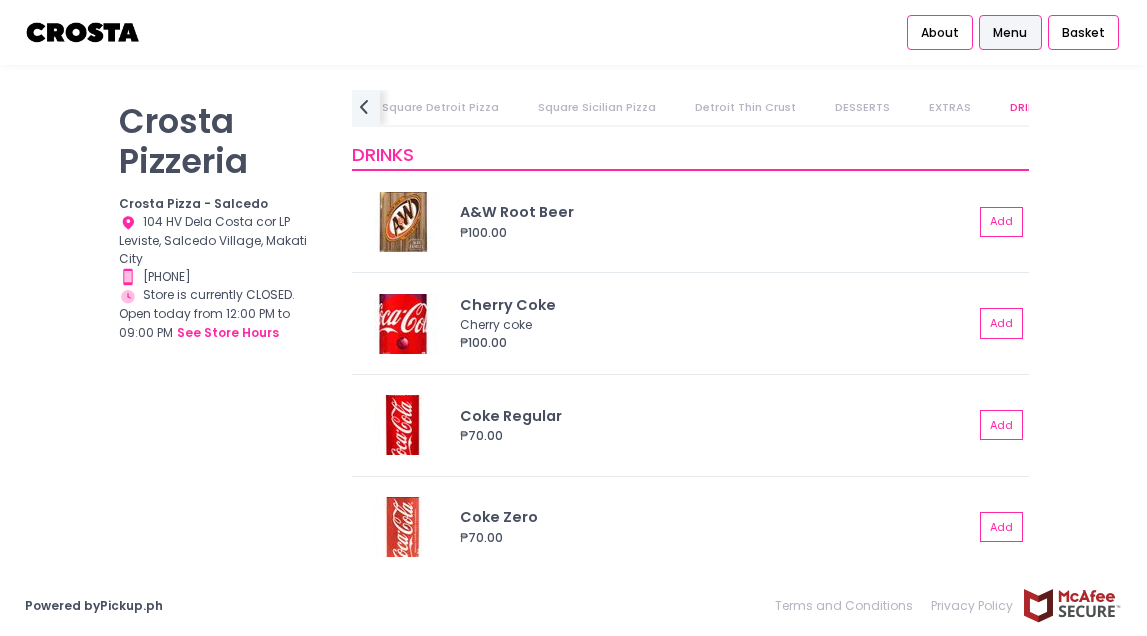 click on "DESSERTS" at bounding box center [862, 107] 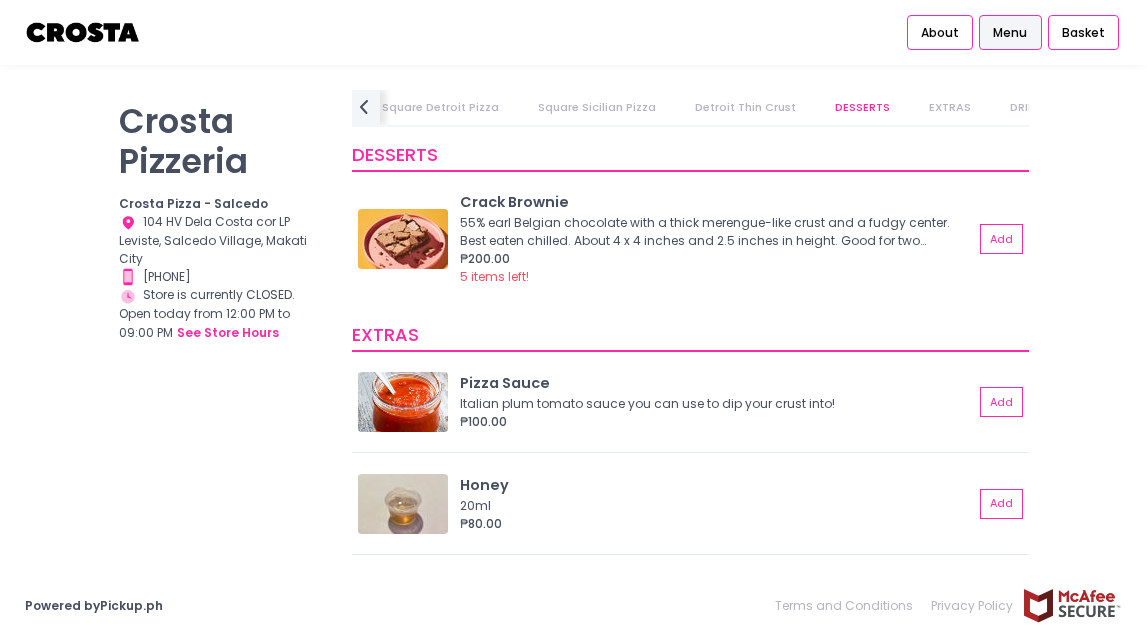 click on "Detroit Thin Crust" at bounding box center (745, 107) 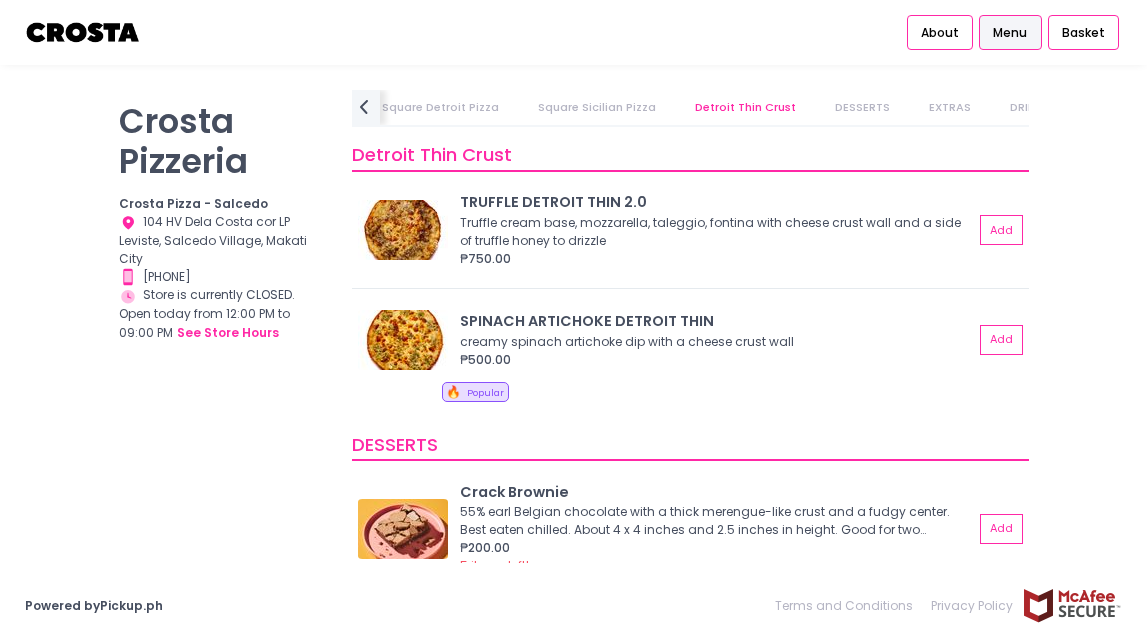 click on "Square Sicilian Pizza" at bounding box center [597, 107] 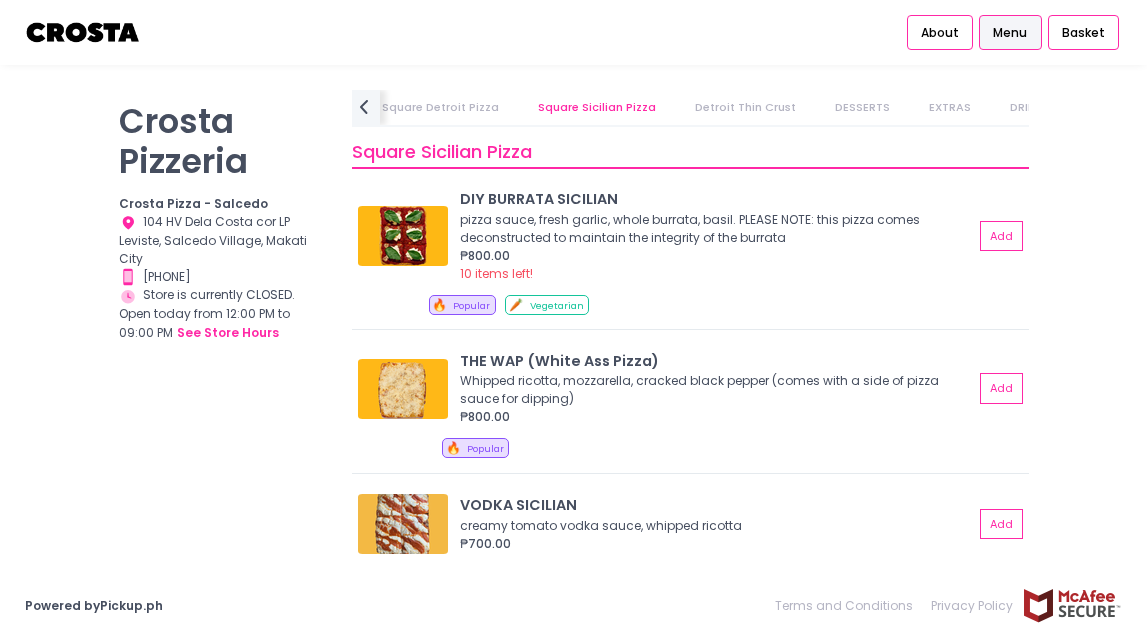 scroll, scrollTop: 2779, scrollLeft: 0, axis: vertical 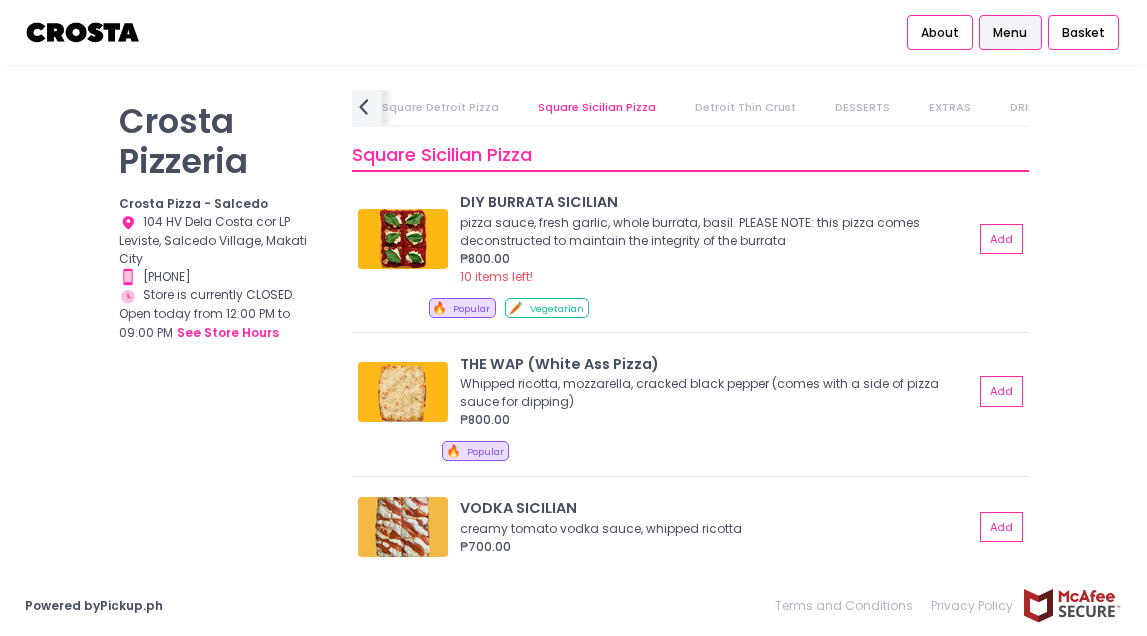 click on "prev Created with Sketch." 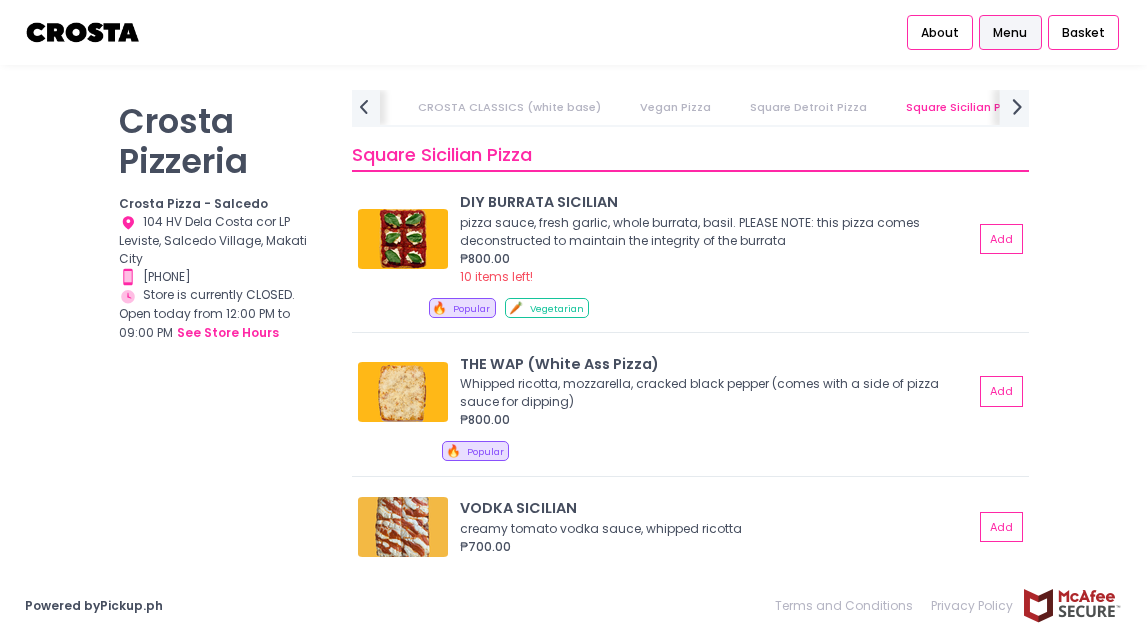 click on "next Created with Sketch." 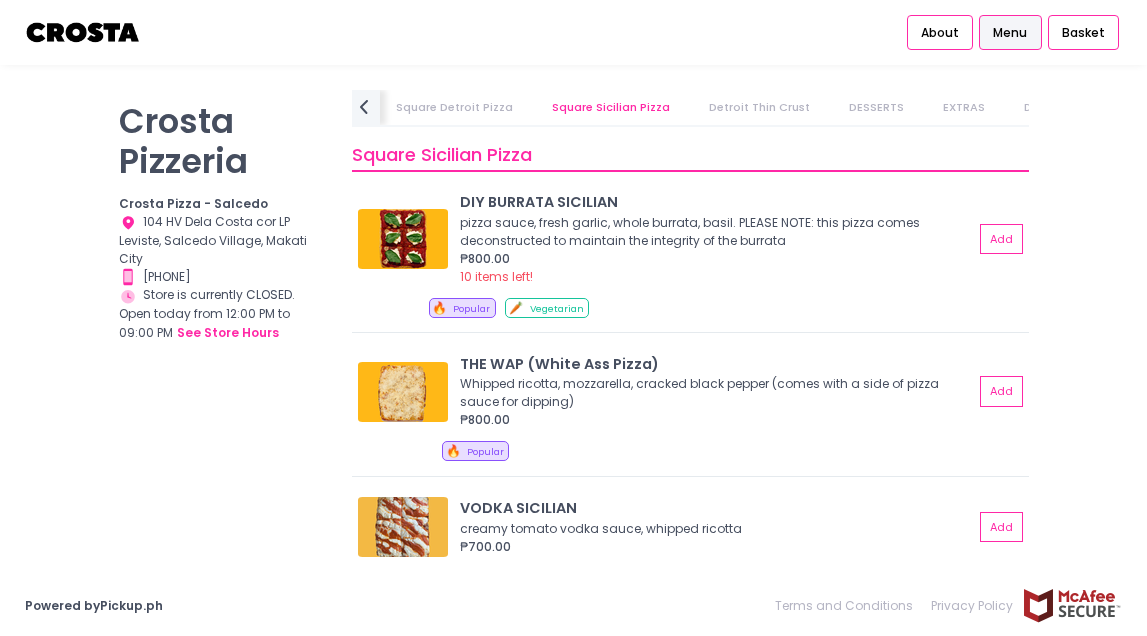 click on "DRINKS" at bounding box center (1044, 107) 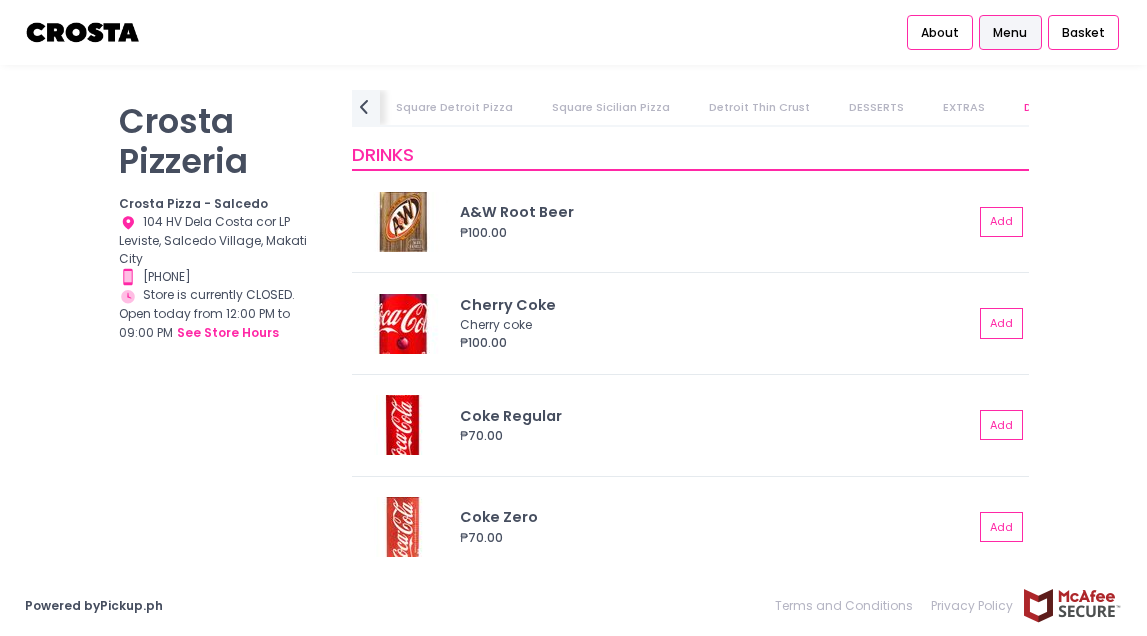 click on "EXTRAS" at bounding box center (964, 107) 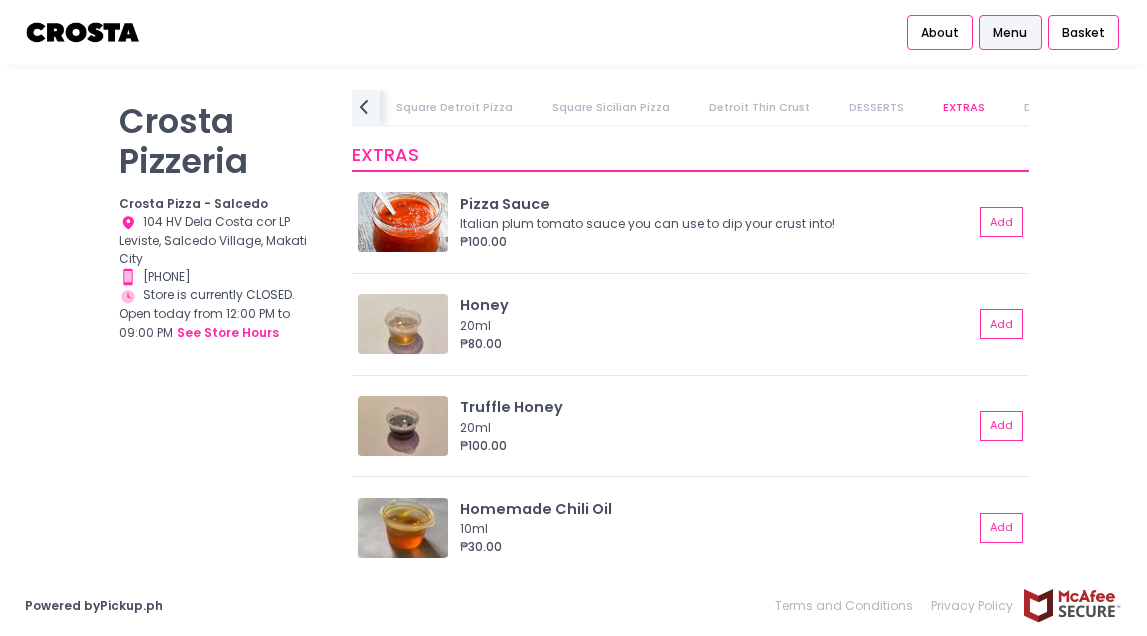 click on "DRINKS" at bounding box center [1044, 107] 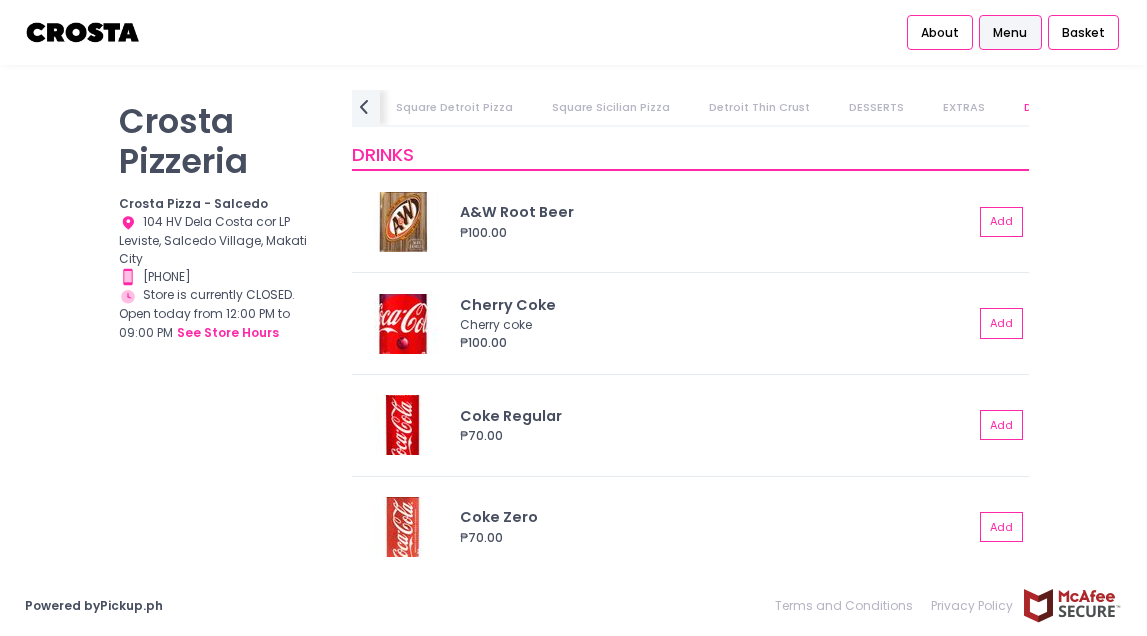 click on "DESSERTS" at bounding box center (876, 107) 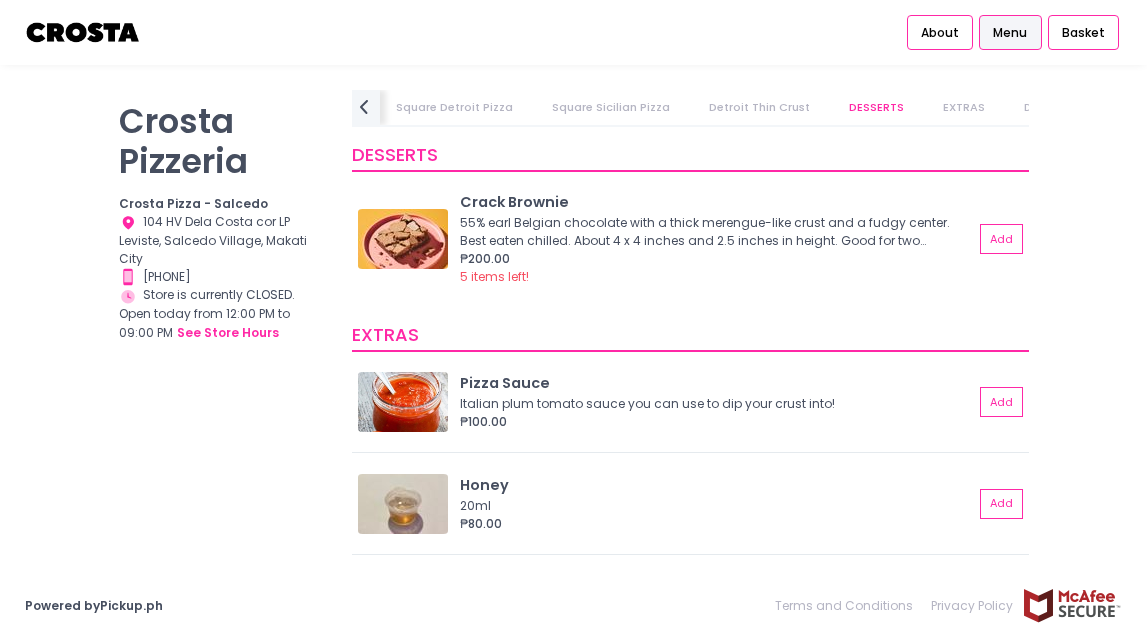 click on "Detroit Thin Crust" at bounding box center (759, 107) 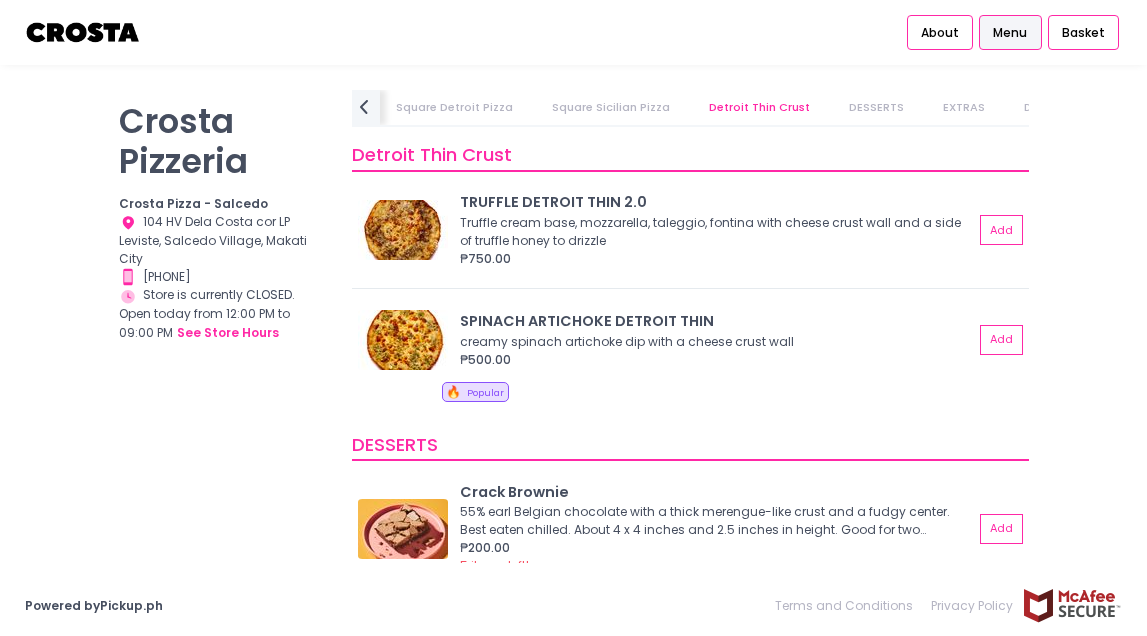 click on "Square Sicilian Pizza" at bounding box center (611, 107) 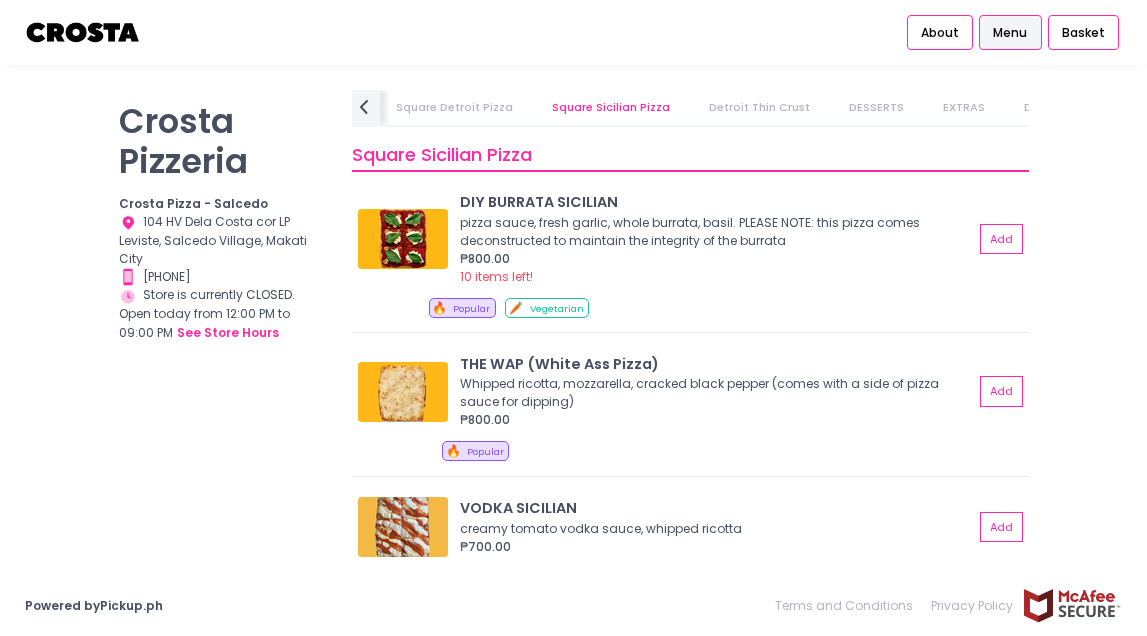 click on "About Menu Basket" at bounding box center [573, 32] 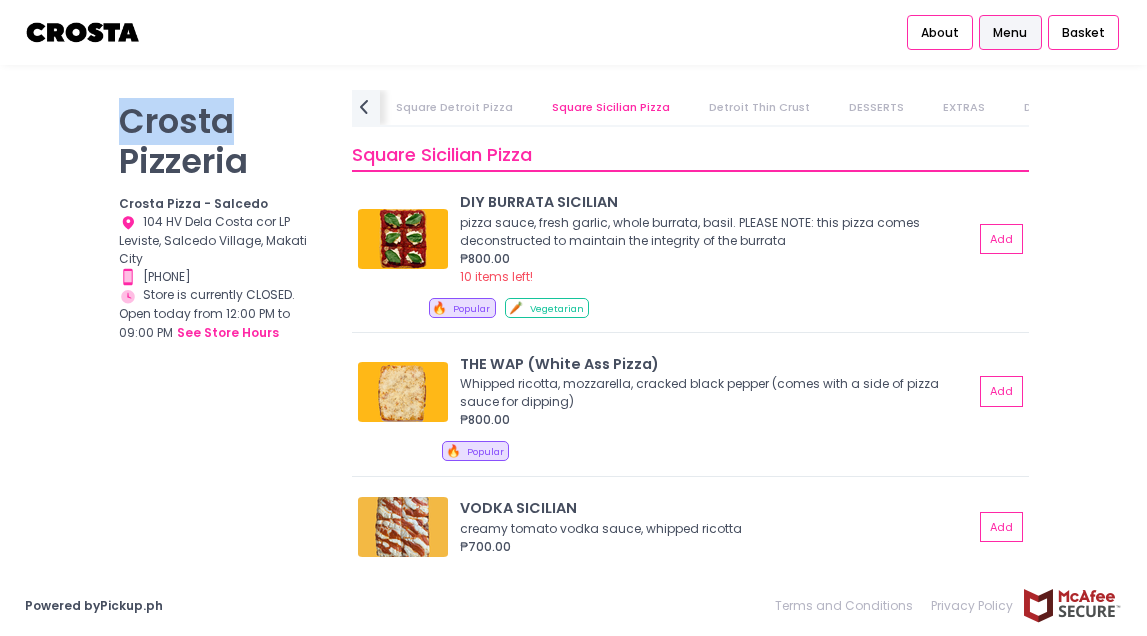 drag, startPoint x: 237, startPoint y: 117, endPoint x: 130, endPoint y: 121, distance: 107.07474 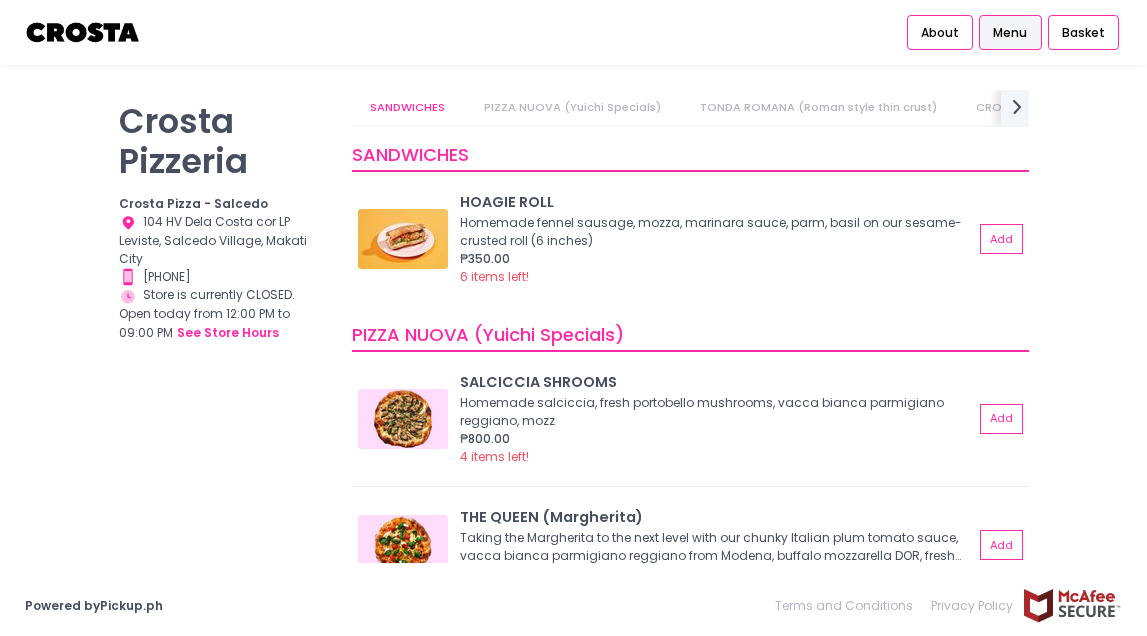 click at bounding box center [83, 32] 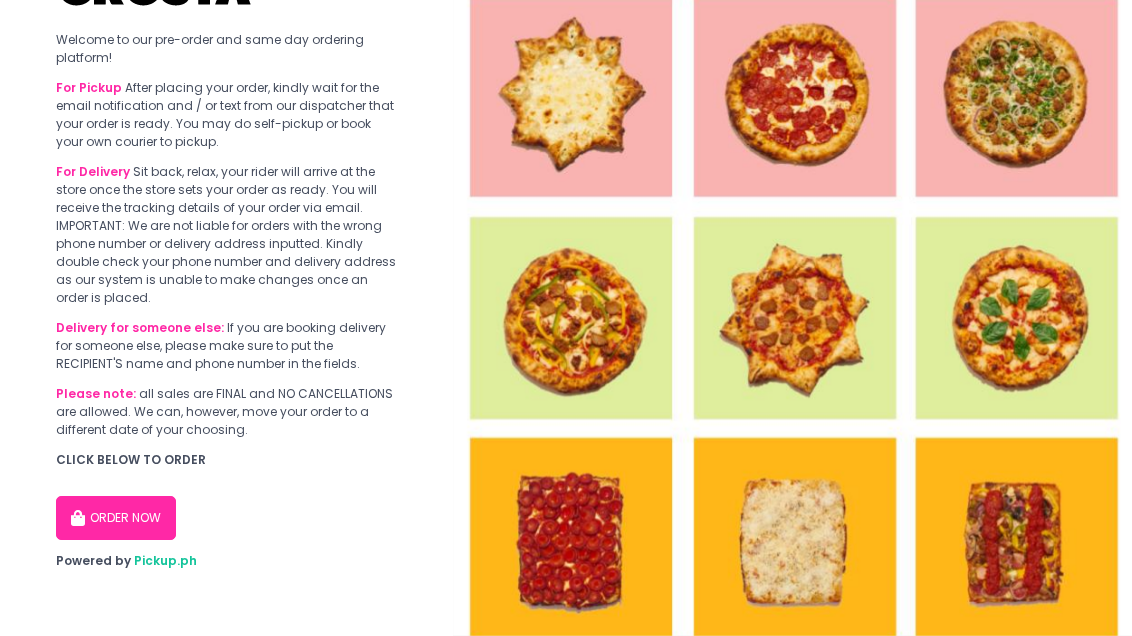 click on "ORDER NOW" at bounding box center (116, 518) 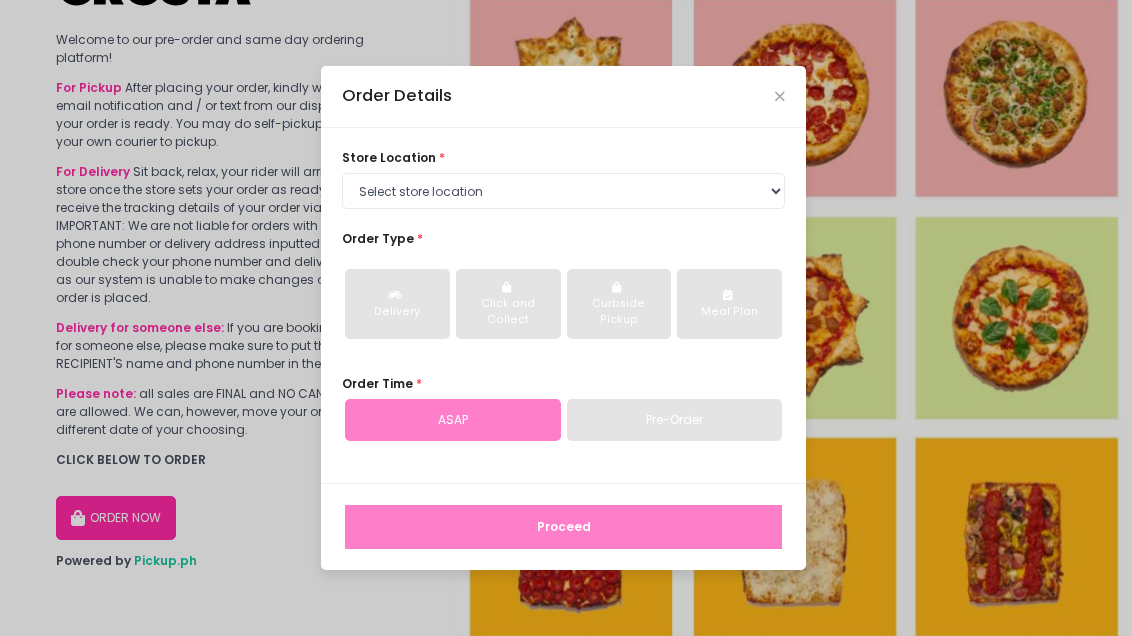 click on "Order Details" at bounding box center [563, 97] 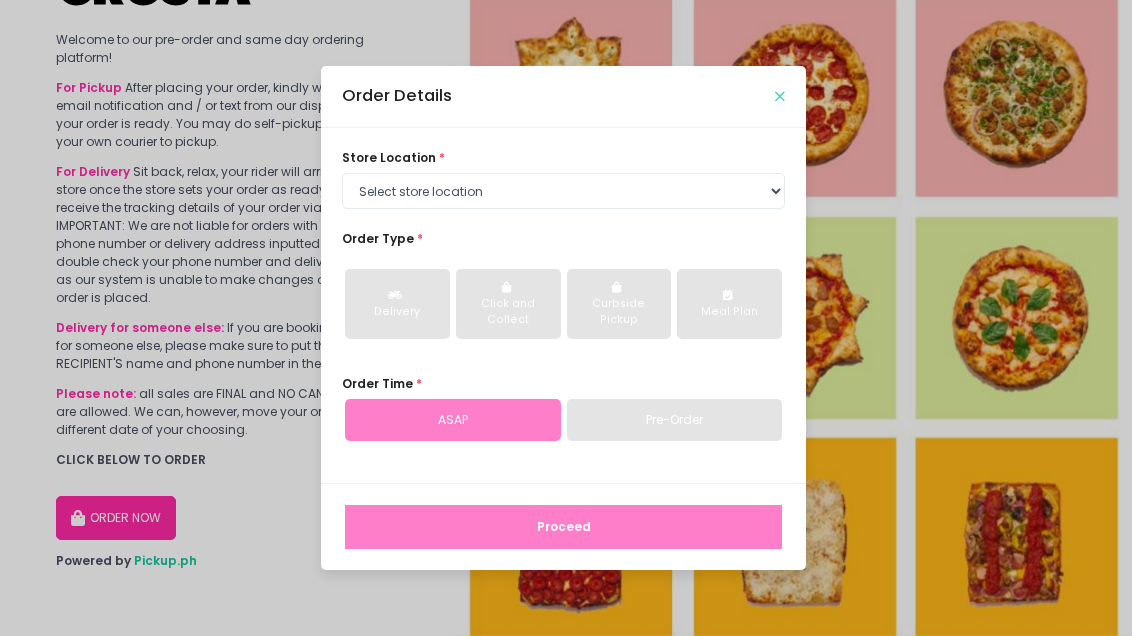 click at bounding box center (780, 96) 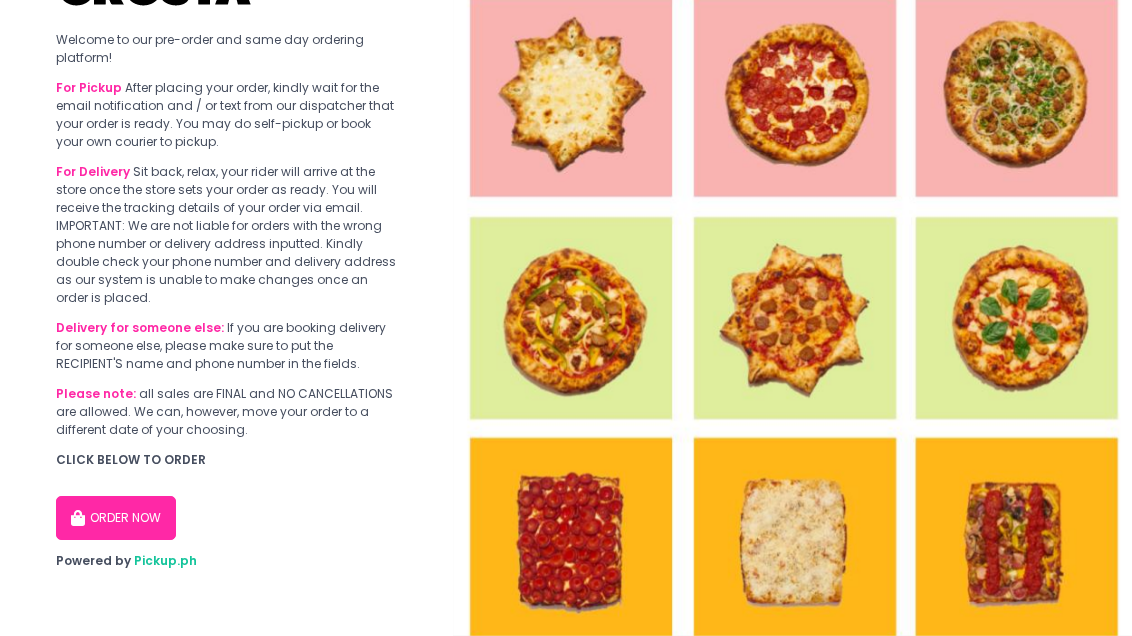 click at bounding box center [792, 318] 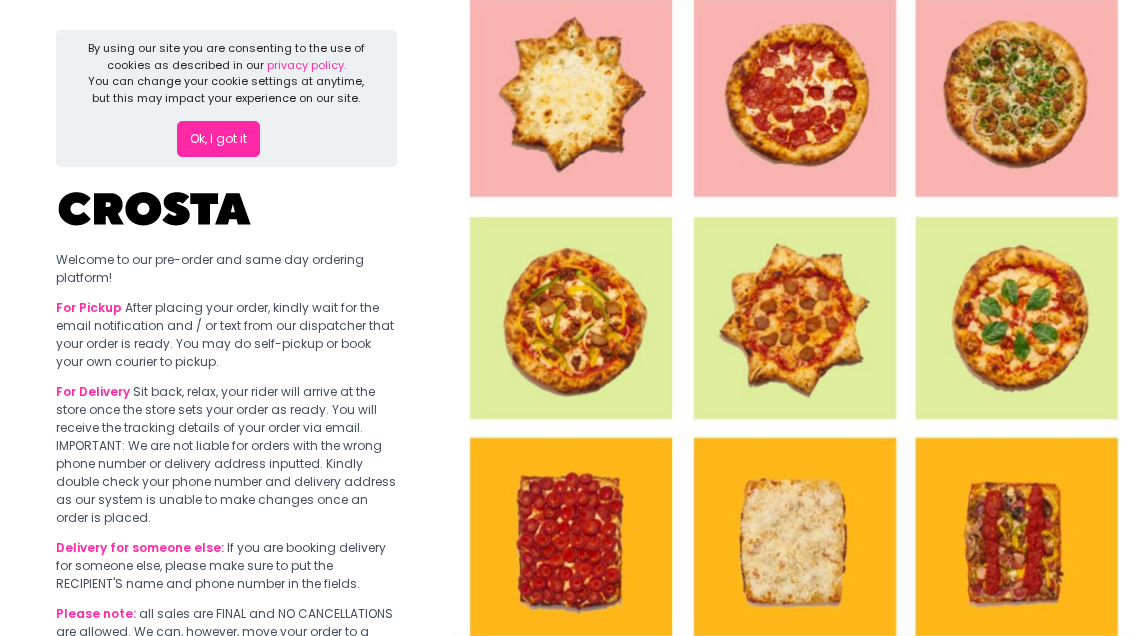 scroll, scrollTop: 0, scrollLeft: 0, axis: both 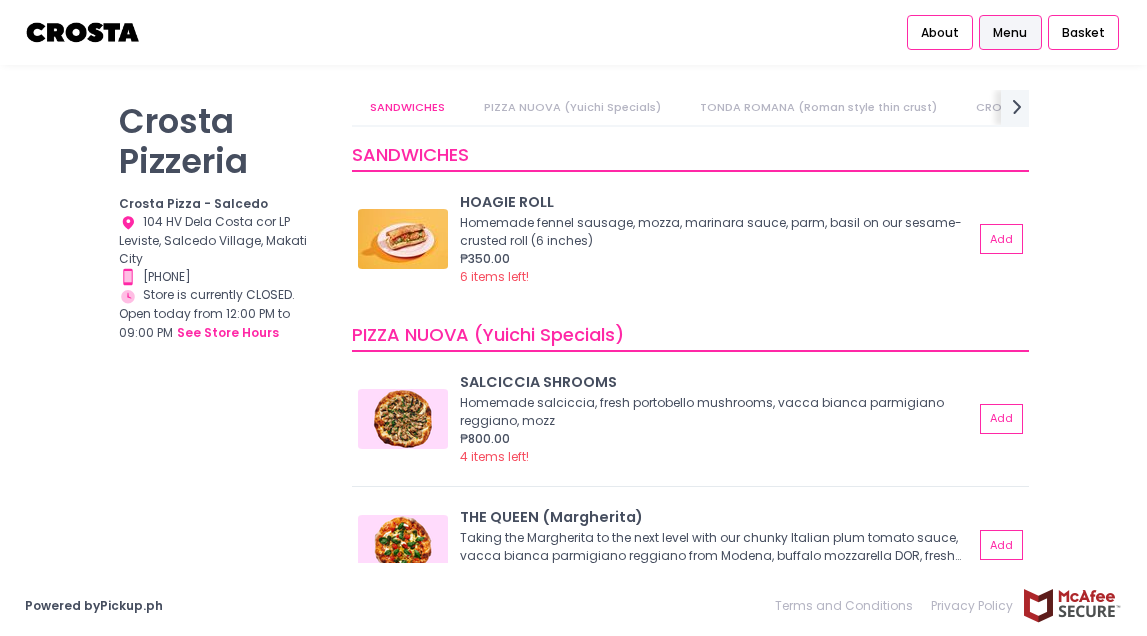 click on "Location Created with Sketch.     104 HV Dela Costa cor LP Leviste, [SALCEDO VILLAGE], [MAKATI CITY]" at bounding box center [223, 240] 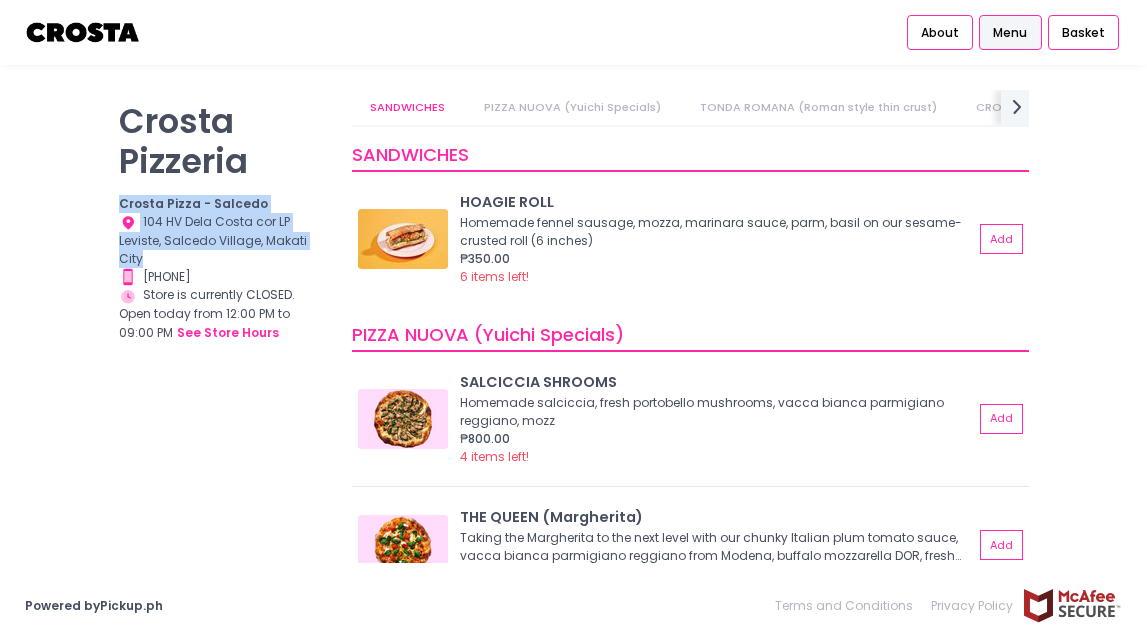 drag, startPoint x: 179, startPoint y: 250, endPoint x: 122, endPoint y: 207, distance: 71.40028 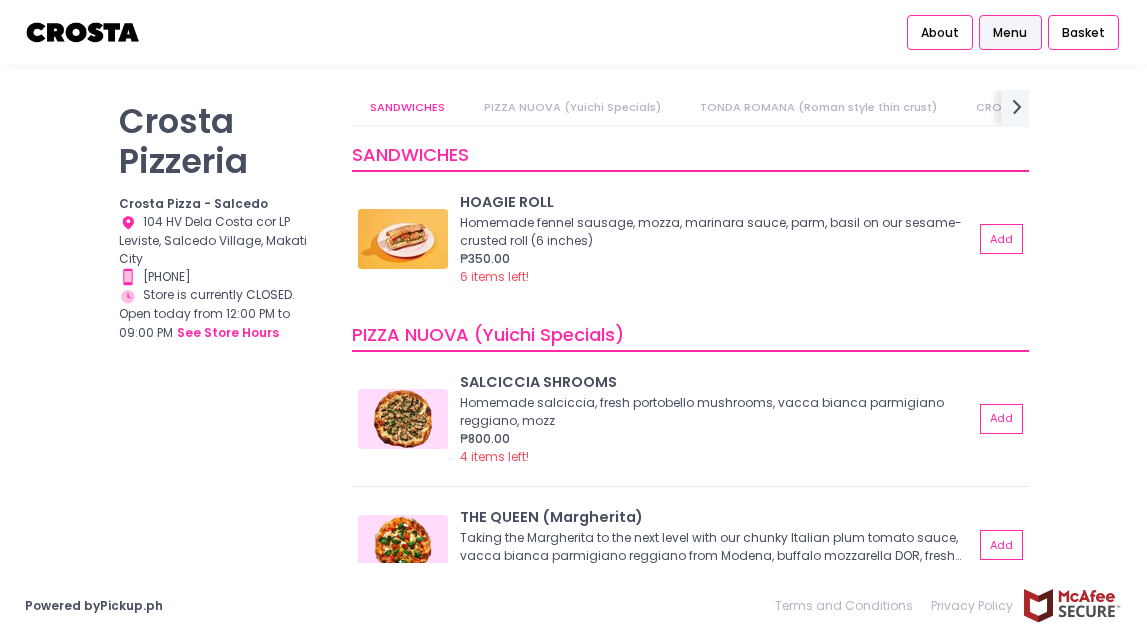 scroll, scrollTop: 0, scrollLeft: 0, axis: both 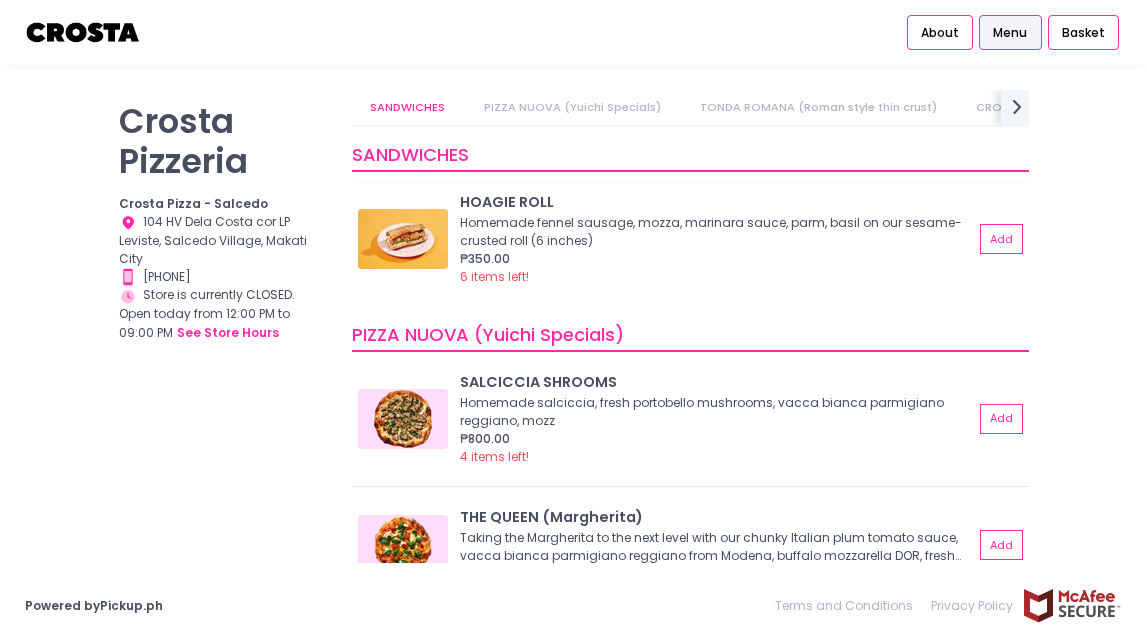 click at bounding box center (403, 239) 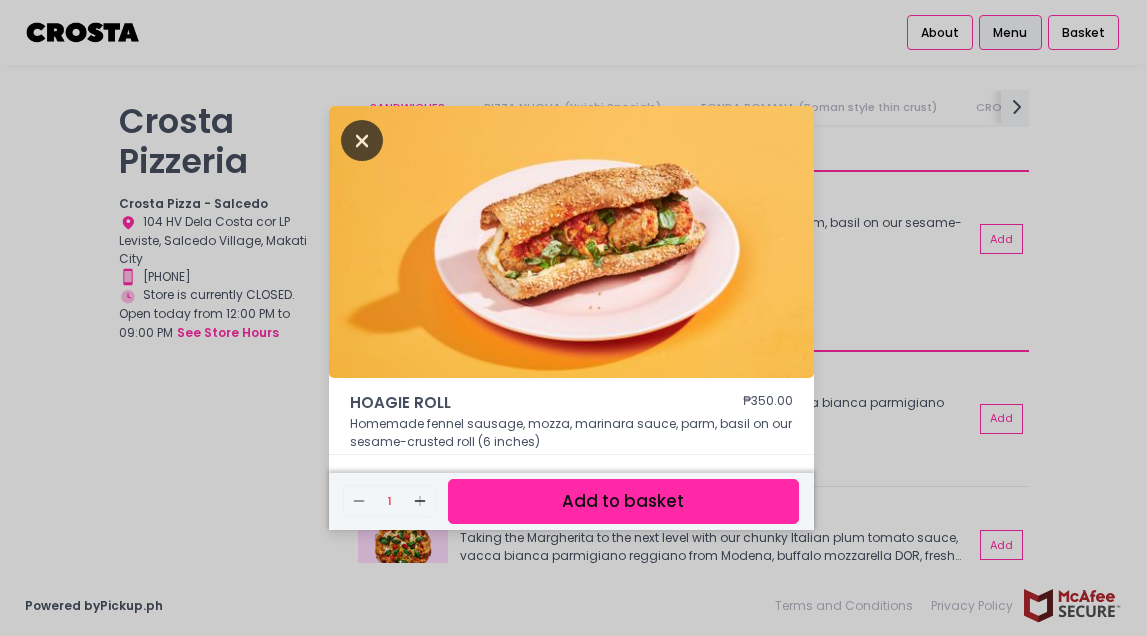 click at bounding box center [362, 140] 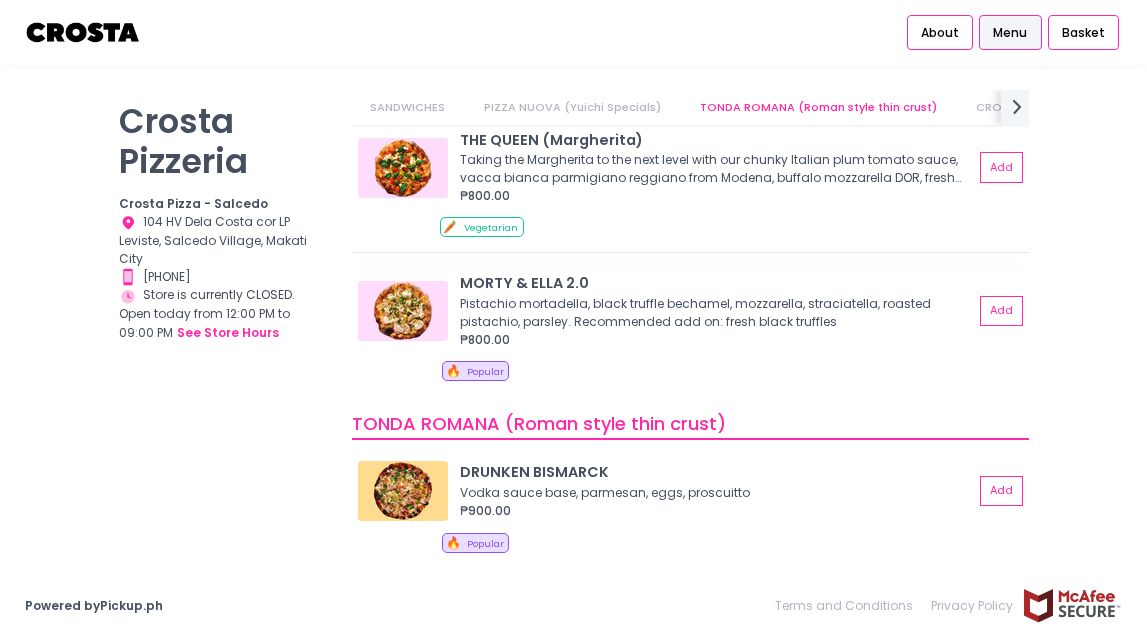 scroll, scrollTop: 381, scrollLeft: 0, axis: vertical 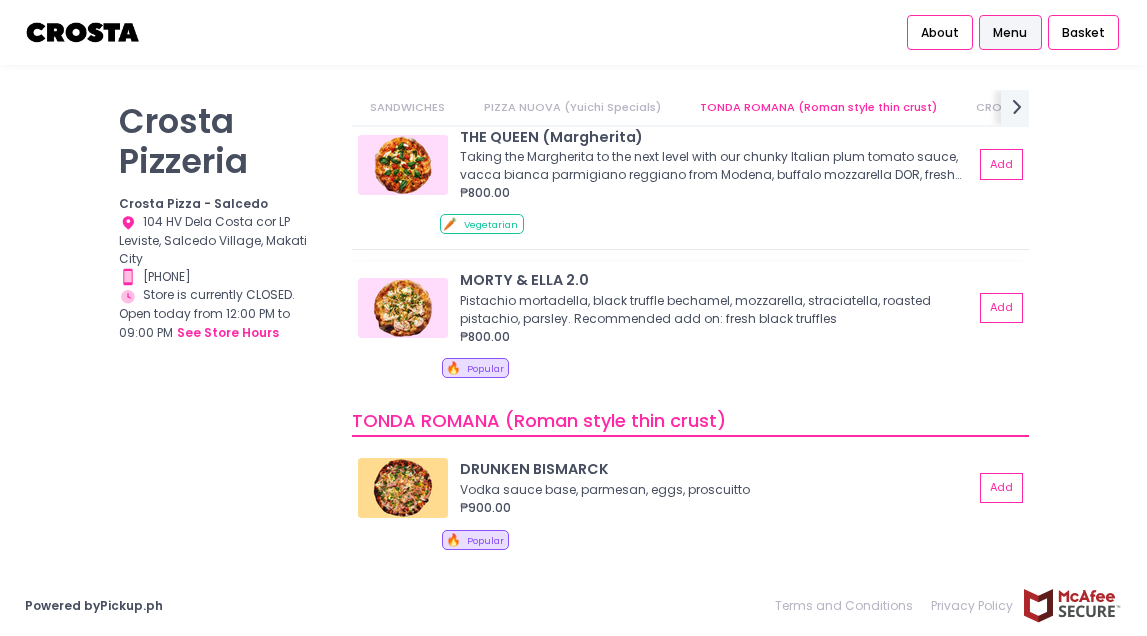 click at bounding box center [403, 308] 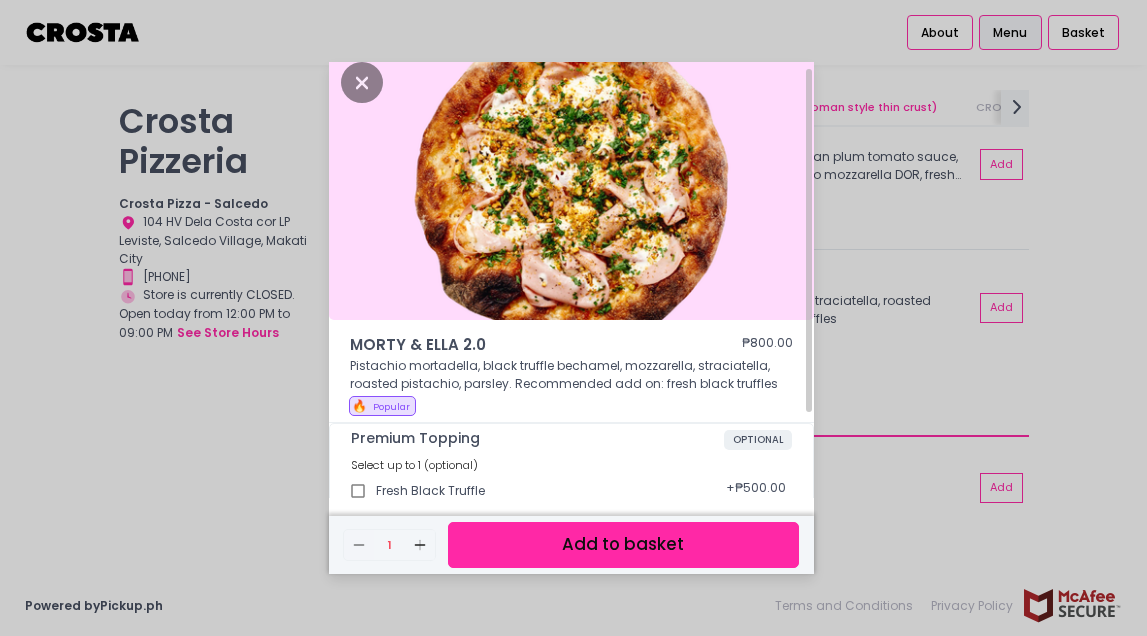 scroll, scrollTop: 16, scrollLeft: 0, axis: vertical 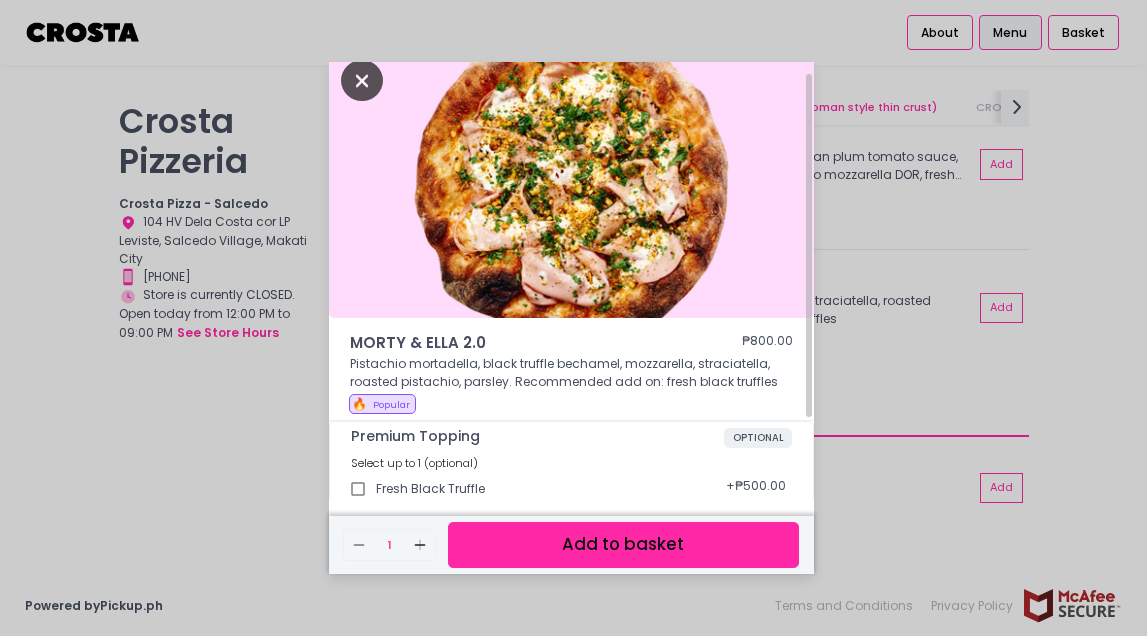 click at bounding box center (362, 80) 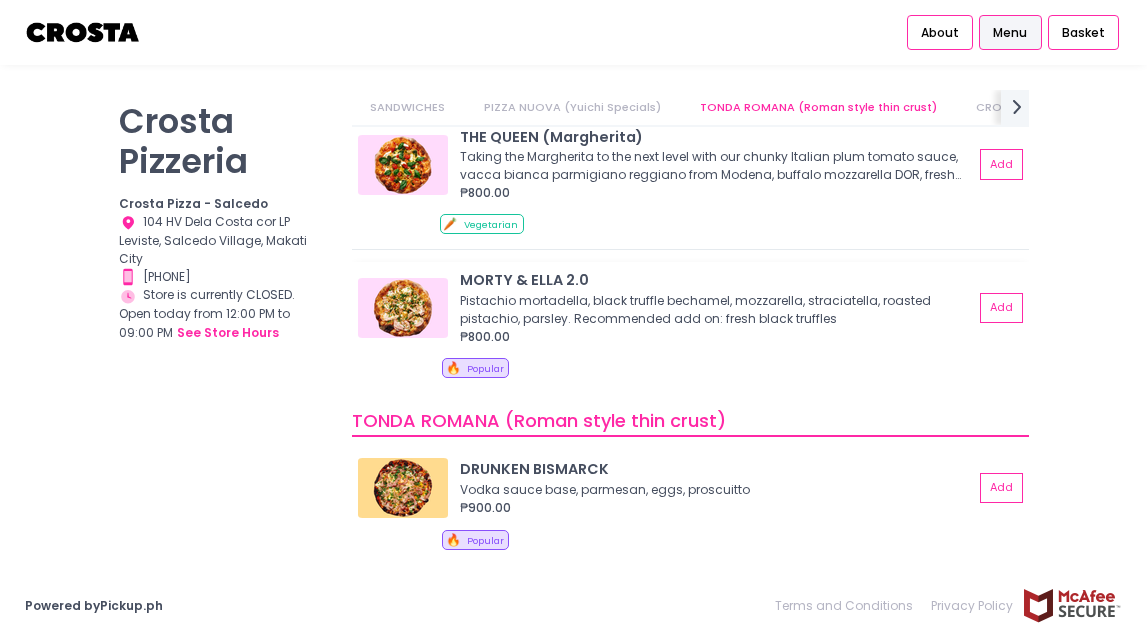 scroll, scrollTop: 455, scrollLeft: 0, axis: vertical 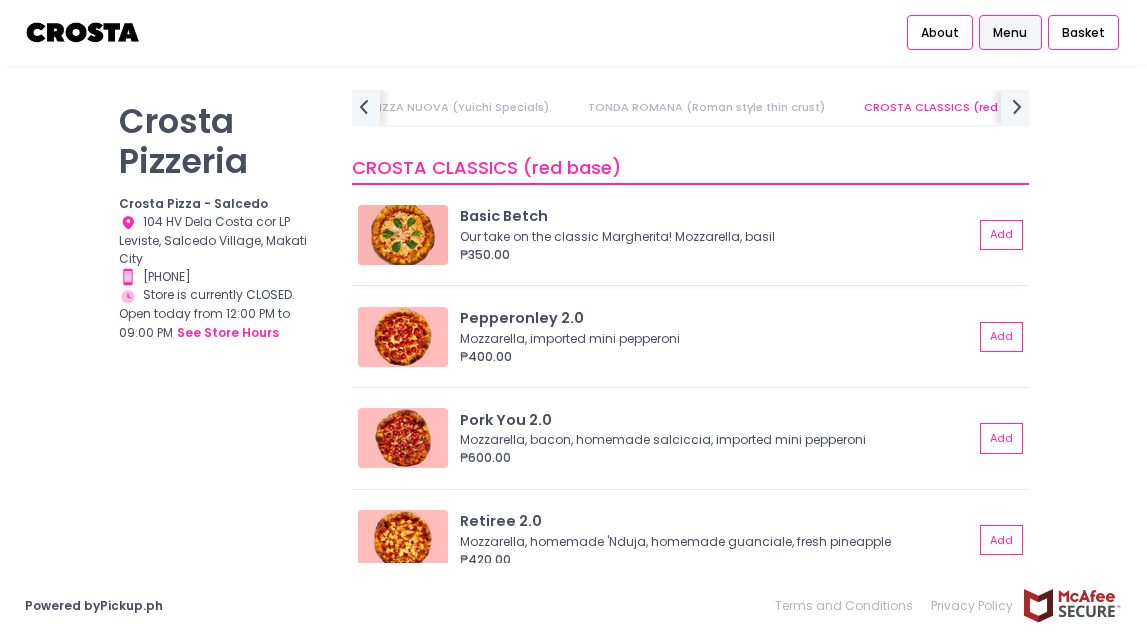 click on "Our take on the classic Margherita! Mozzarella, basil" at bounding box center (713, 237) 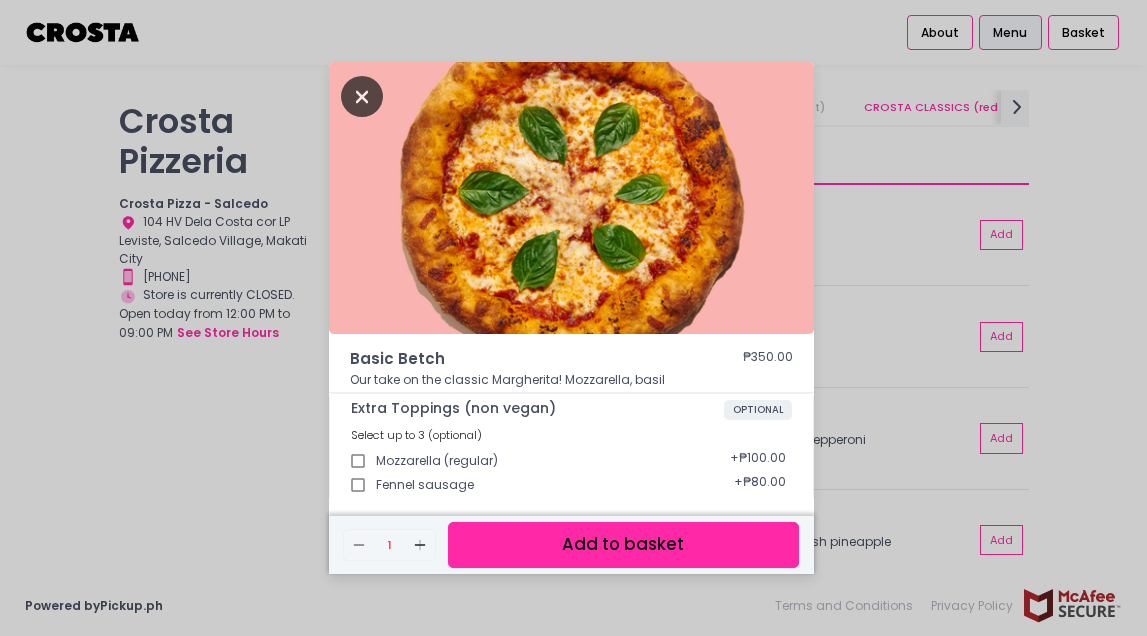 click at bounding box center [362, 96] 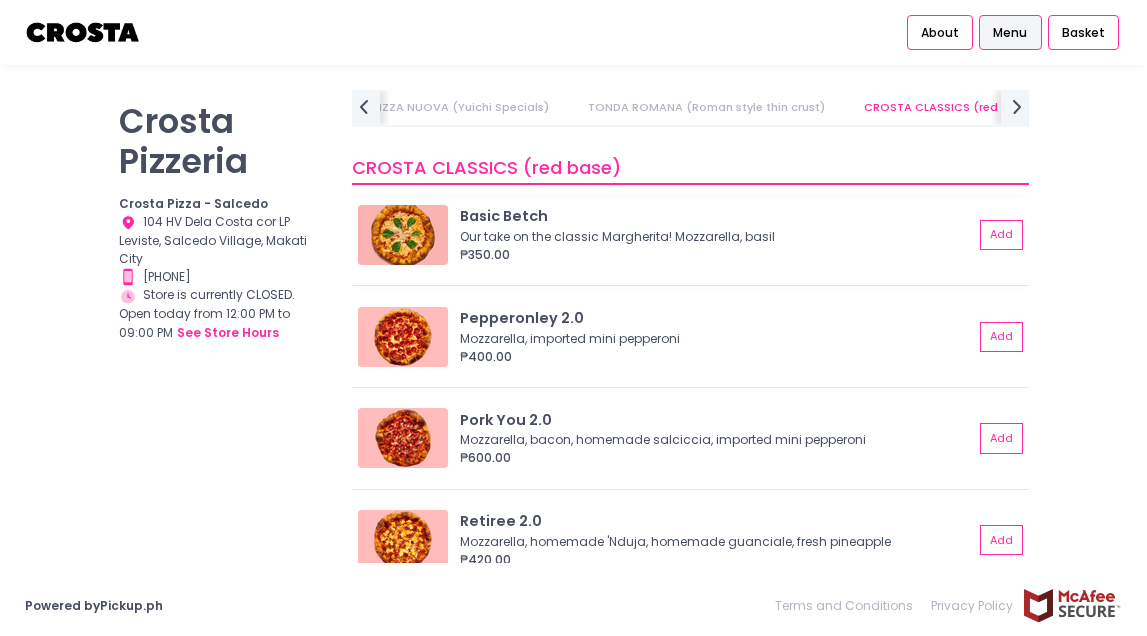 scroll, scrollTop: 861, scrollLeft: 0, axis: vertical 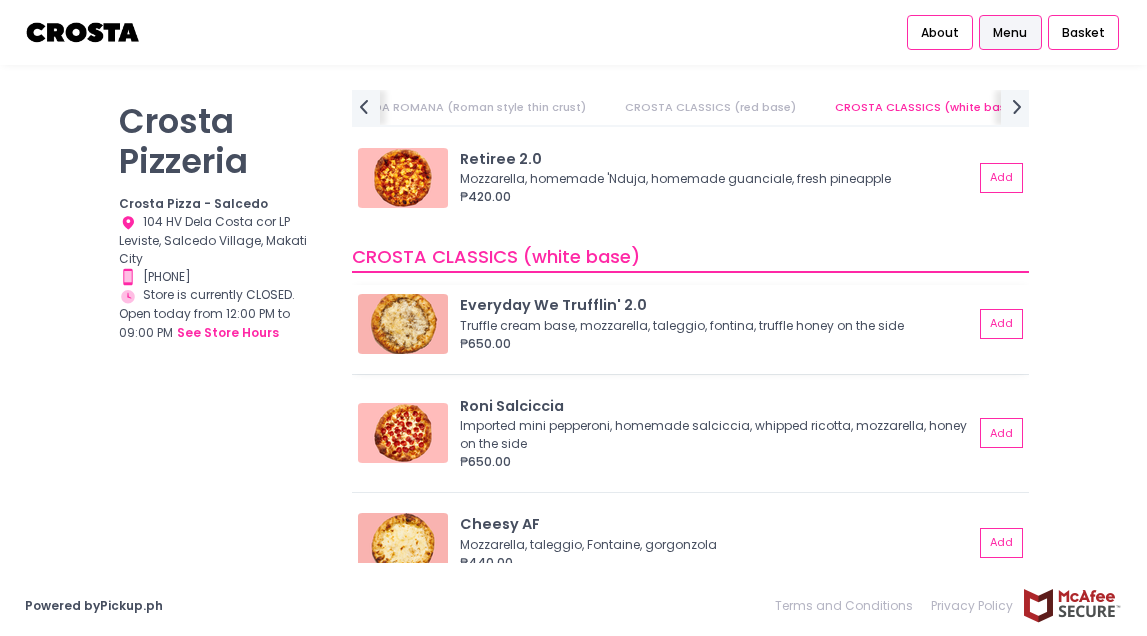 click on "Truffle cream base, mozzarella, taleggio, fontina, truffle honey on the side" at bounding box center (713, 326) 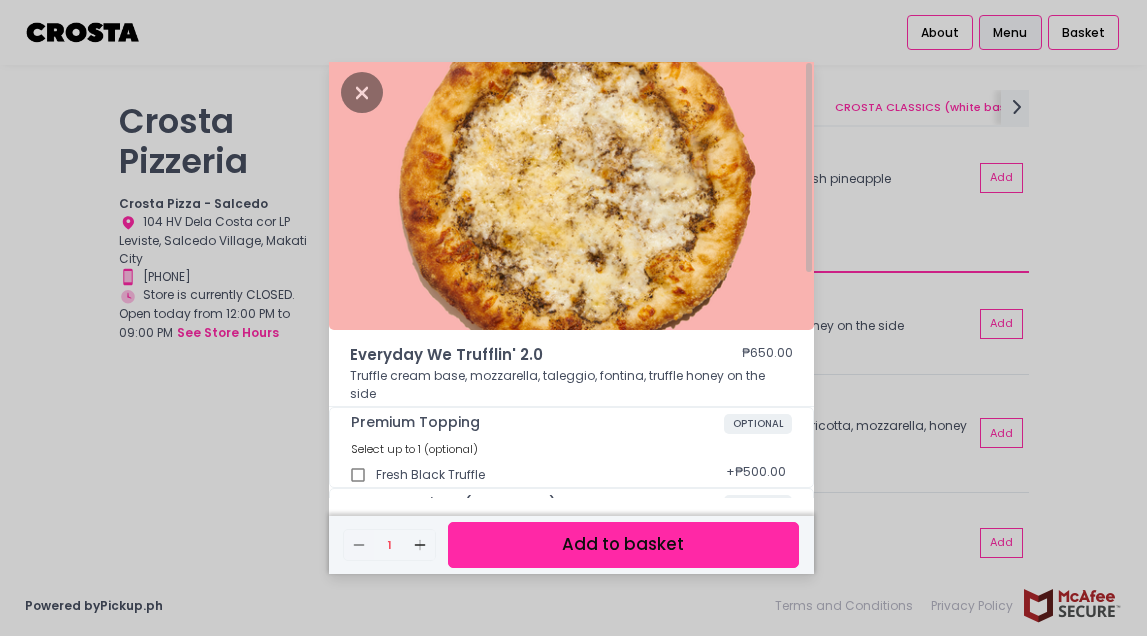 scroll, scrollTop: 0, scrollLeft: 0, axis: both 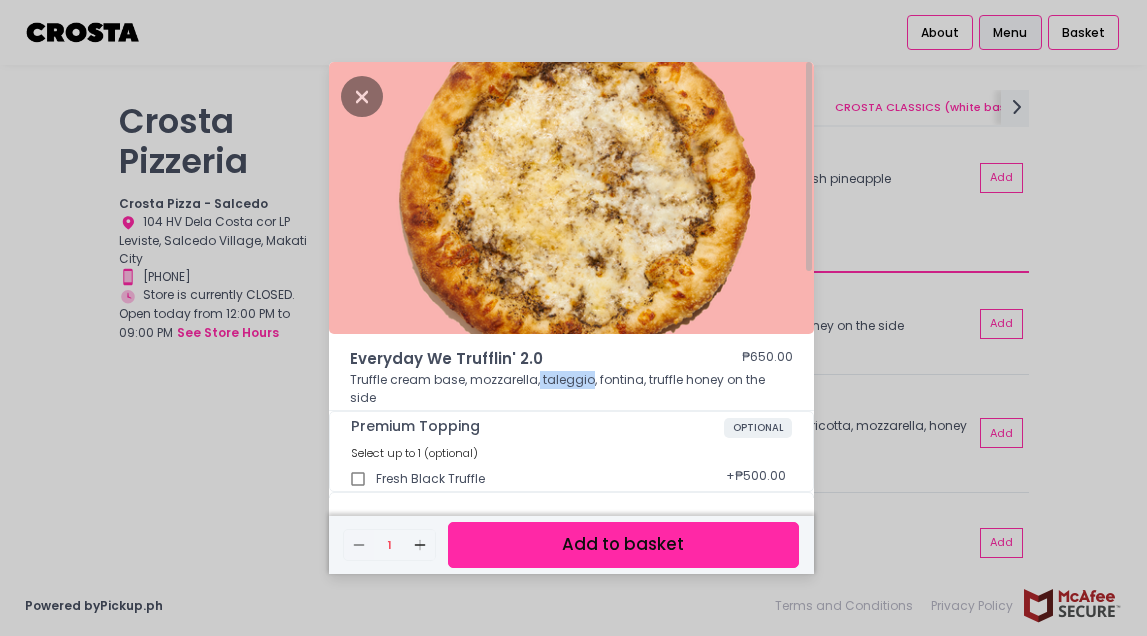 drag, startPoint x: 537, startPoint y: 378, endPoint x: 585, endPoint y: 380, distance: 48.04165 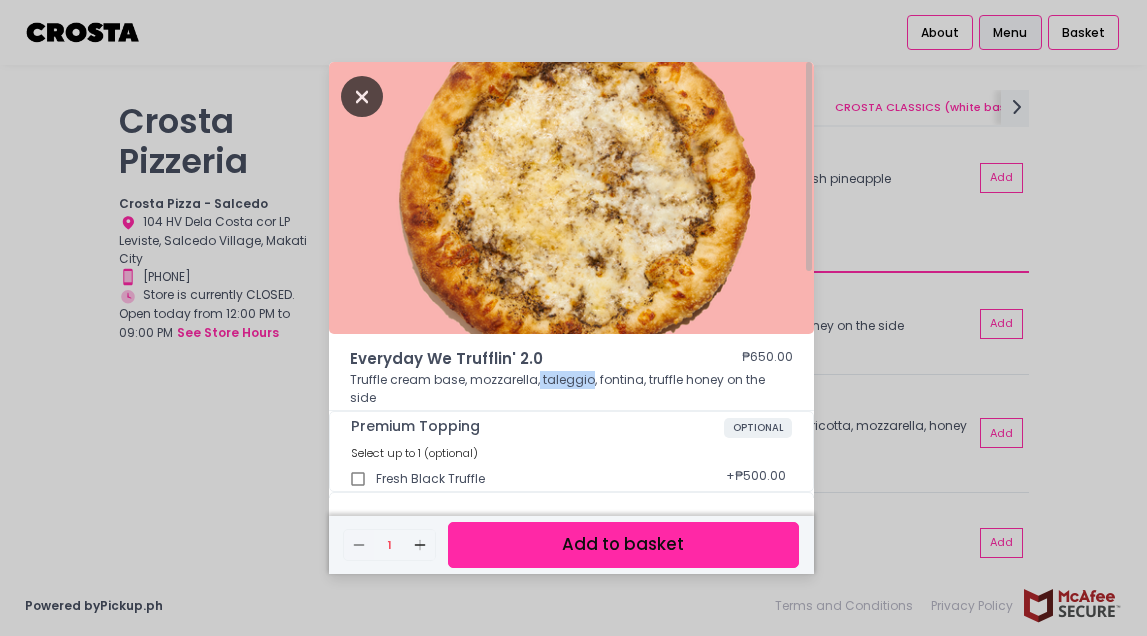 click at bounding box center [362, 96] 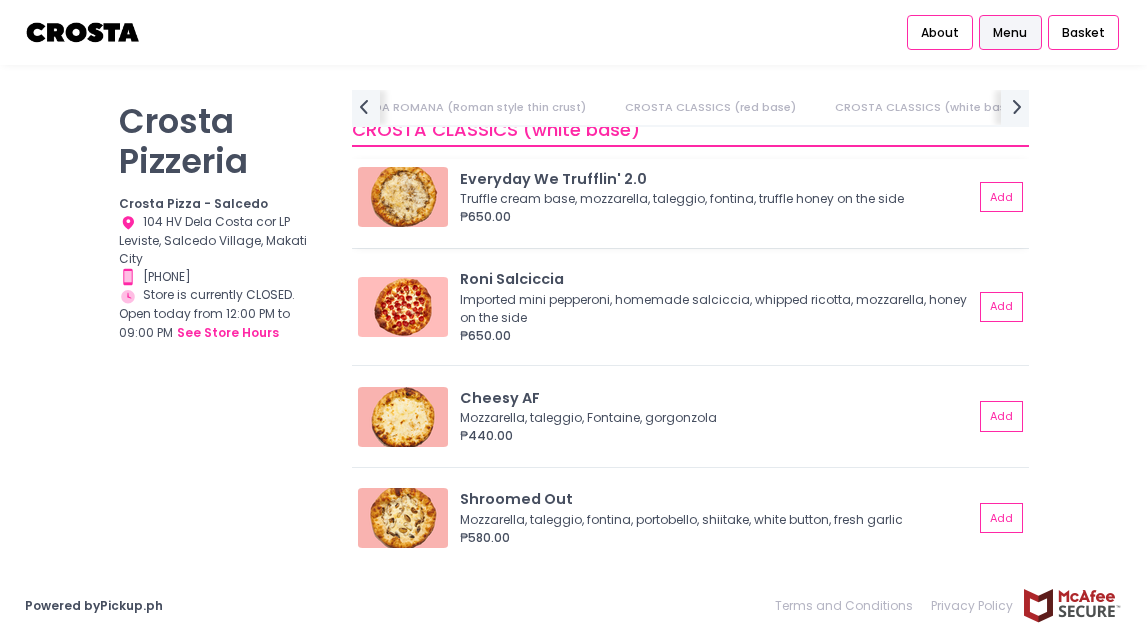 scroll, scrollTop: 1307, scrollLeft: 0, axis: vertical 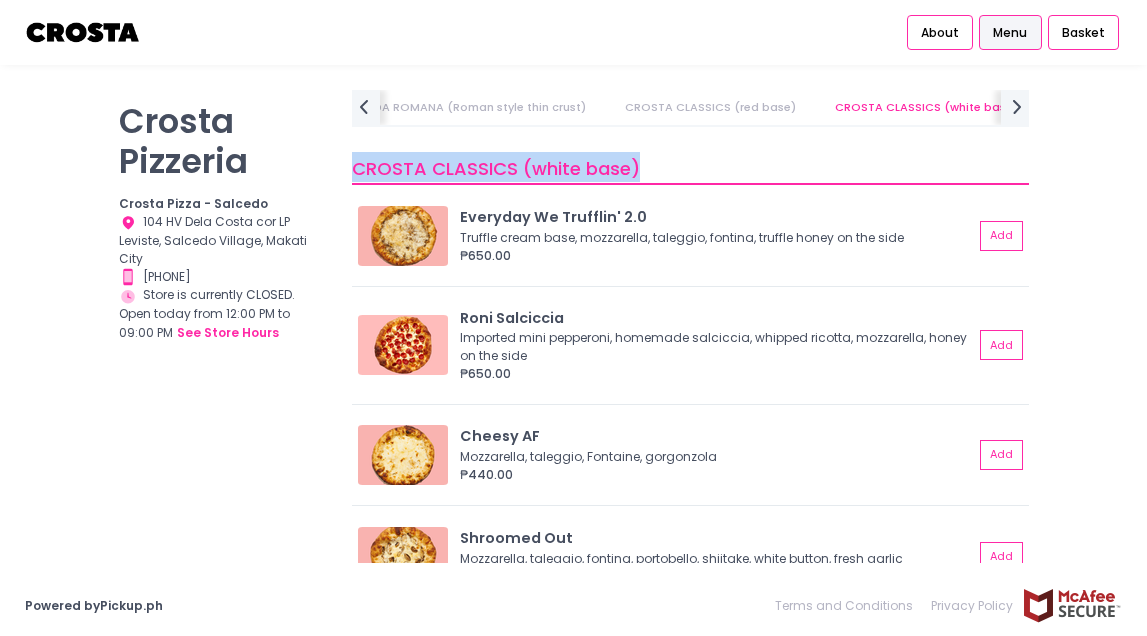 drag, startPoint x: 355, startPoint y: 165, endPoint x: 639, endPoint y: 156, distance: 284.14258 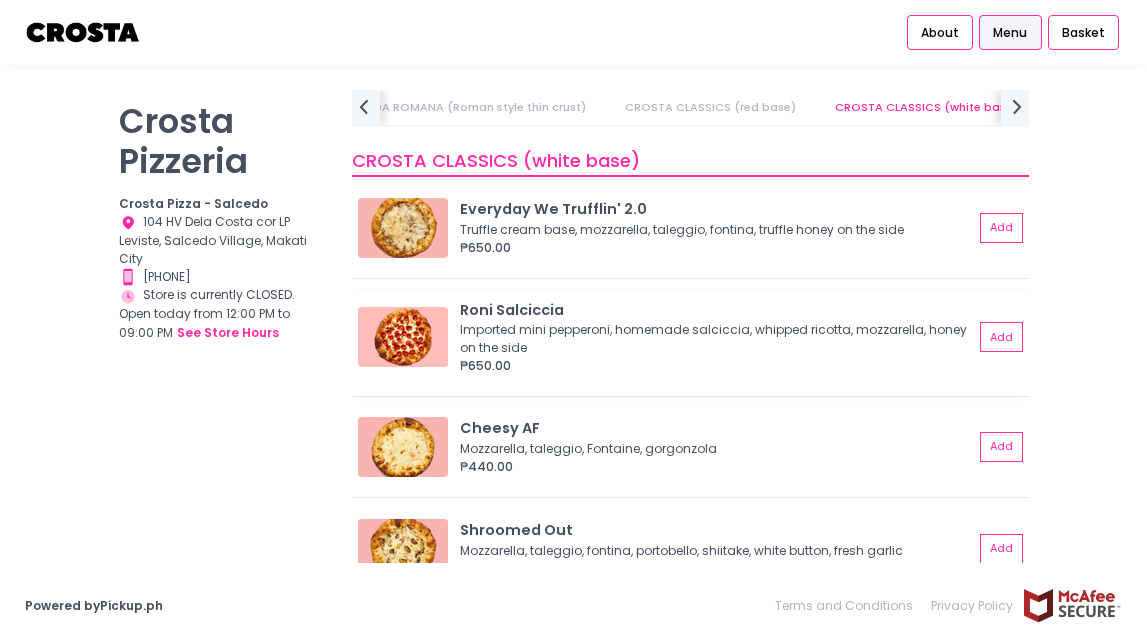 scroll, scrollTop: 658, scrollLeft: 0, axis: vertical 